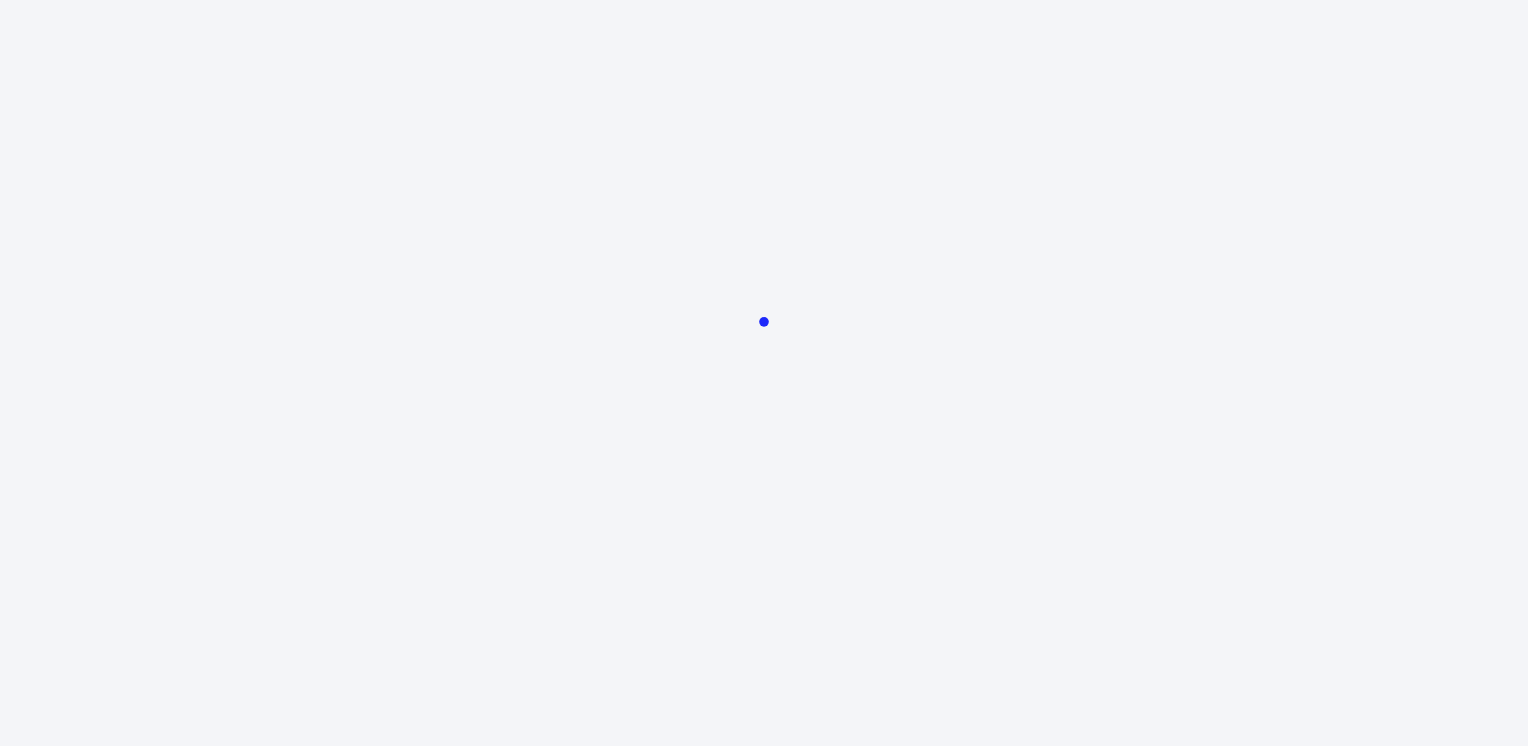 scroll, scrollTop: 0, scrollLeft: 0, axis: both 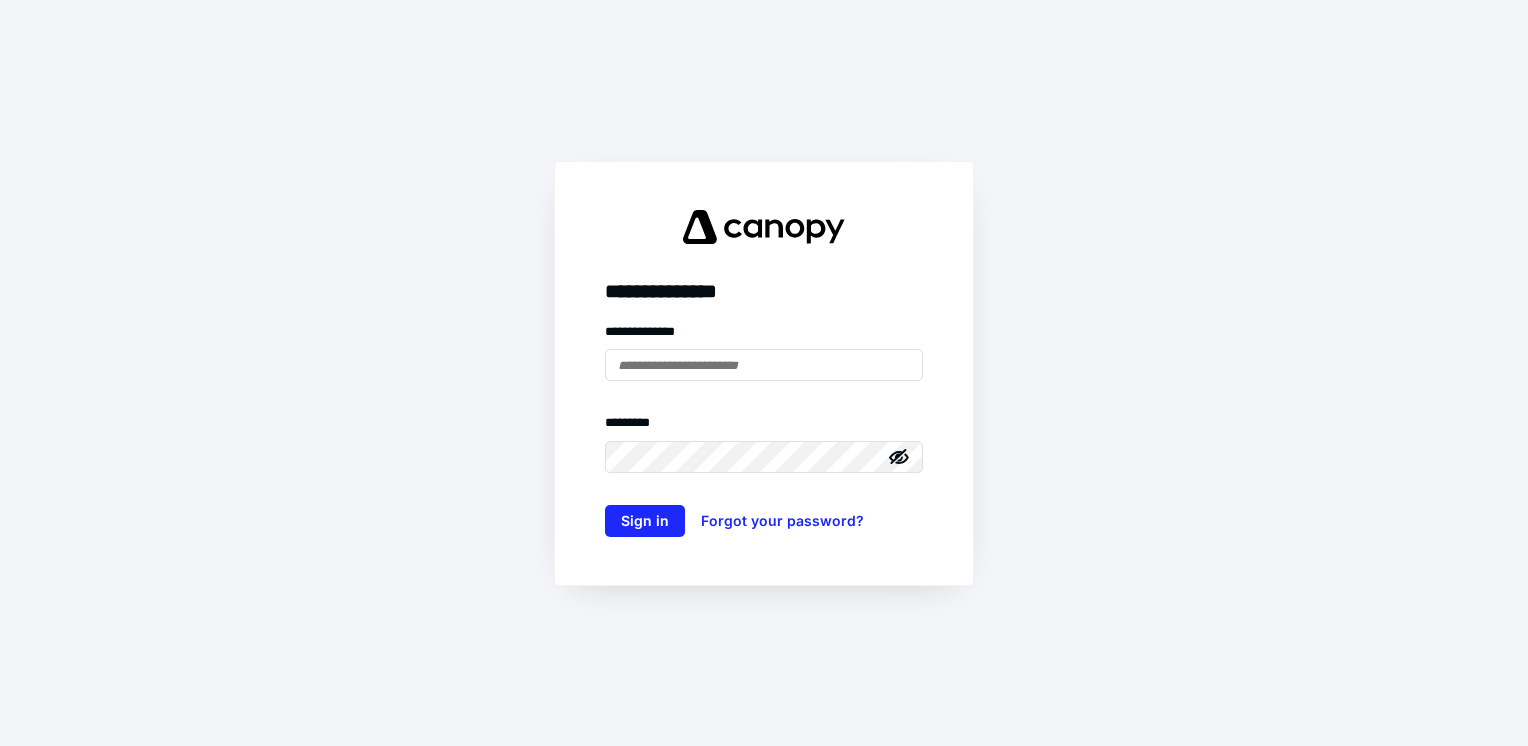type on "**********" 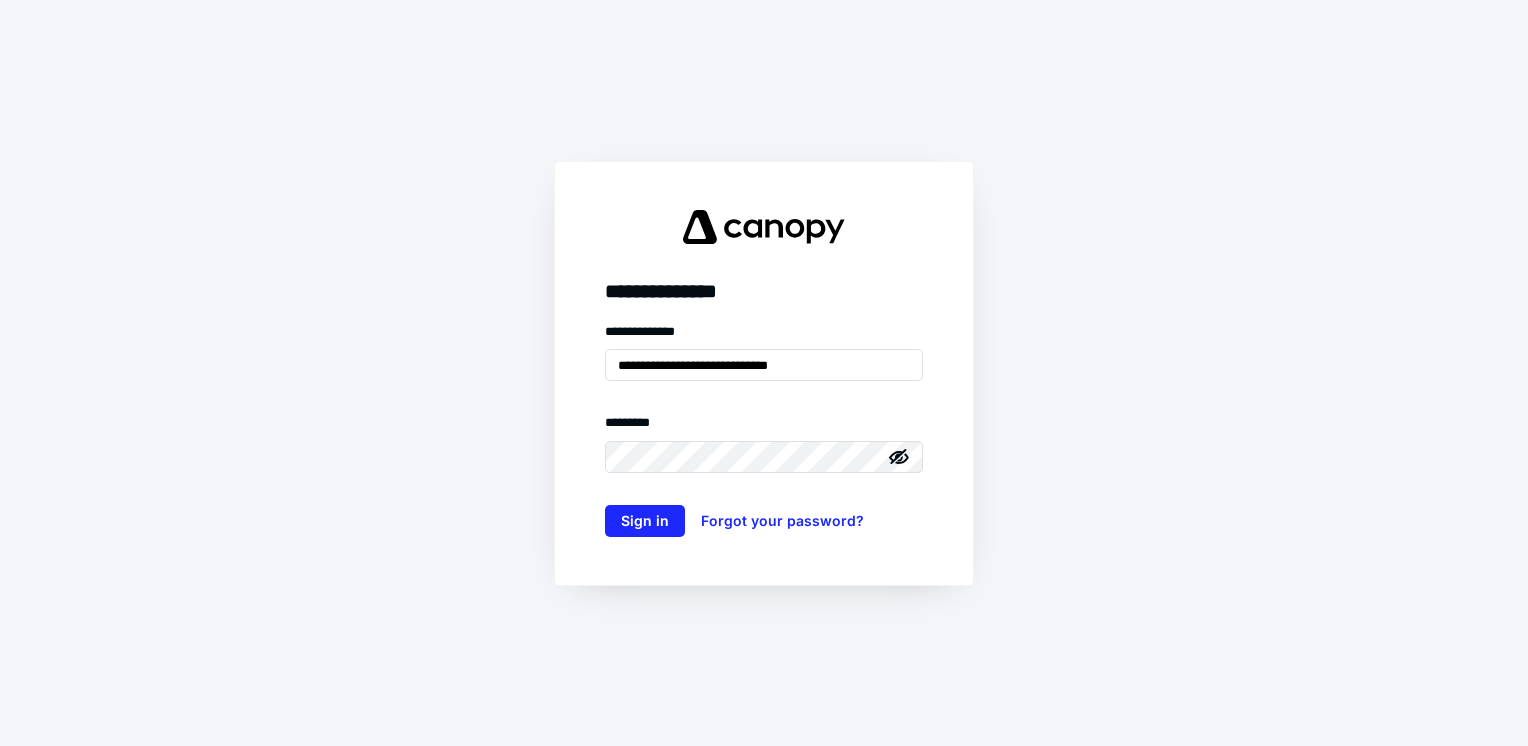 scroll, scrollTop: 0, scrollLeft: 0, axis: both 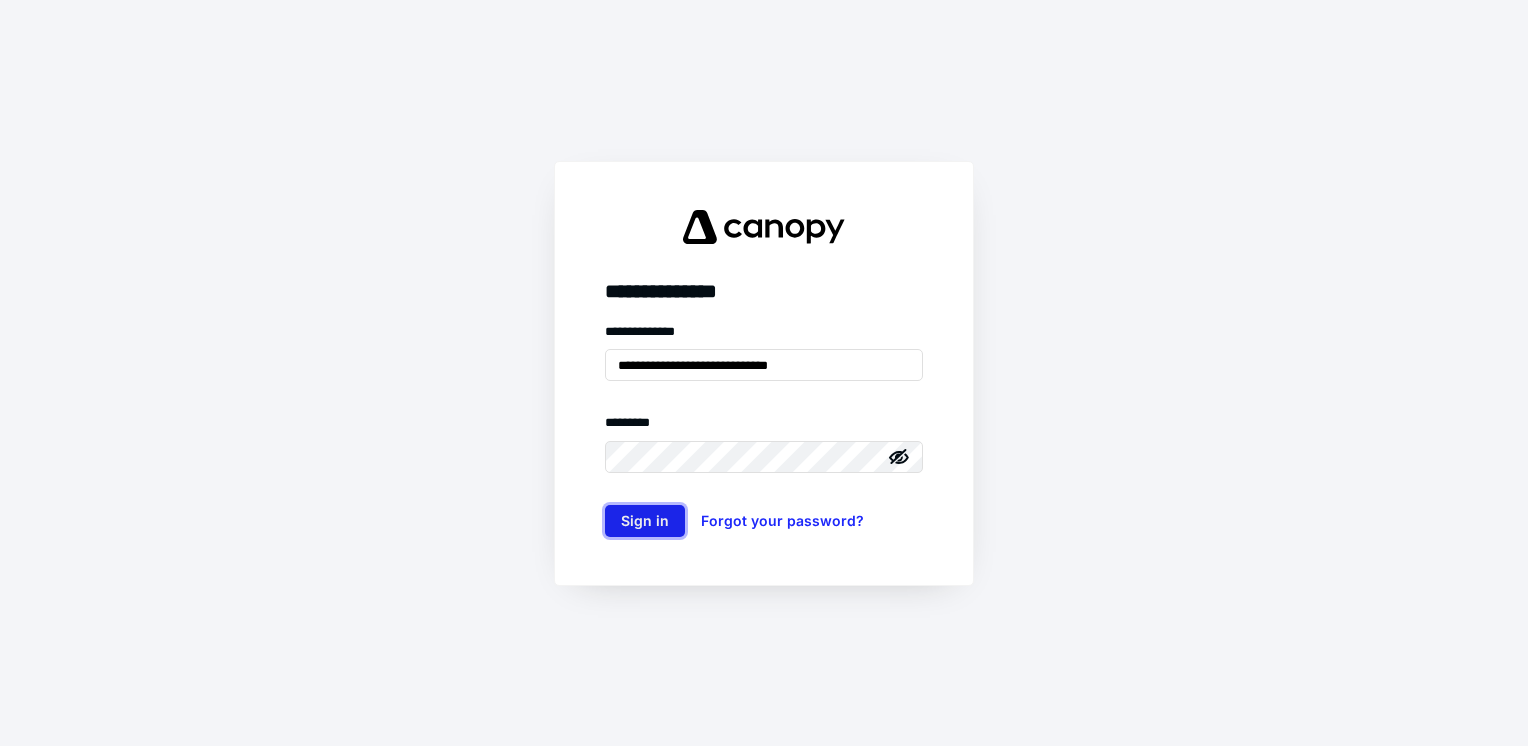 drag, startPoint x: 643, startPoint y: 522, endPoint x: 660, endPoint y: 521, distance: 17.029387 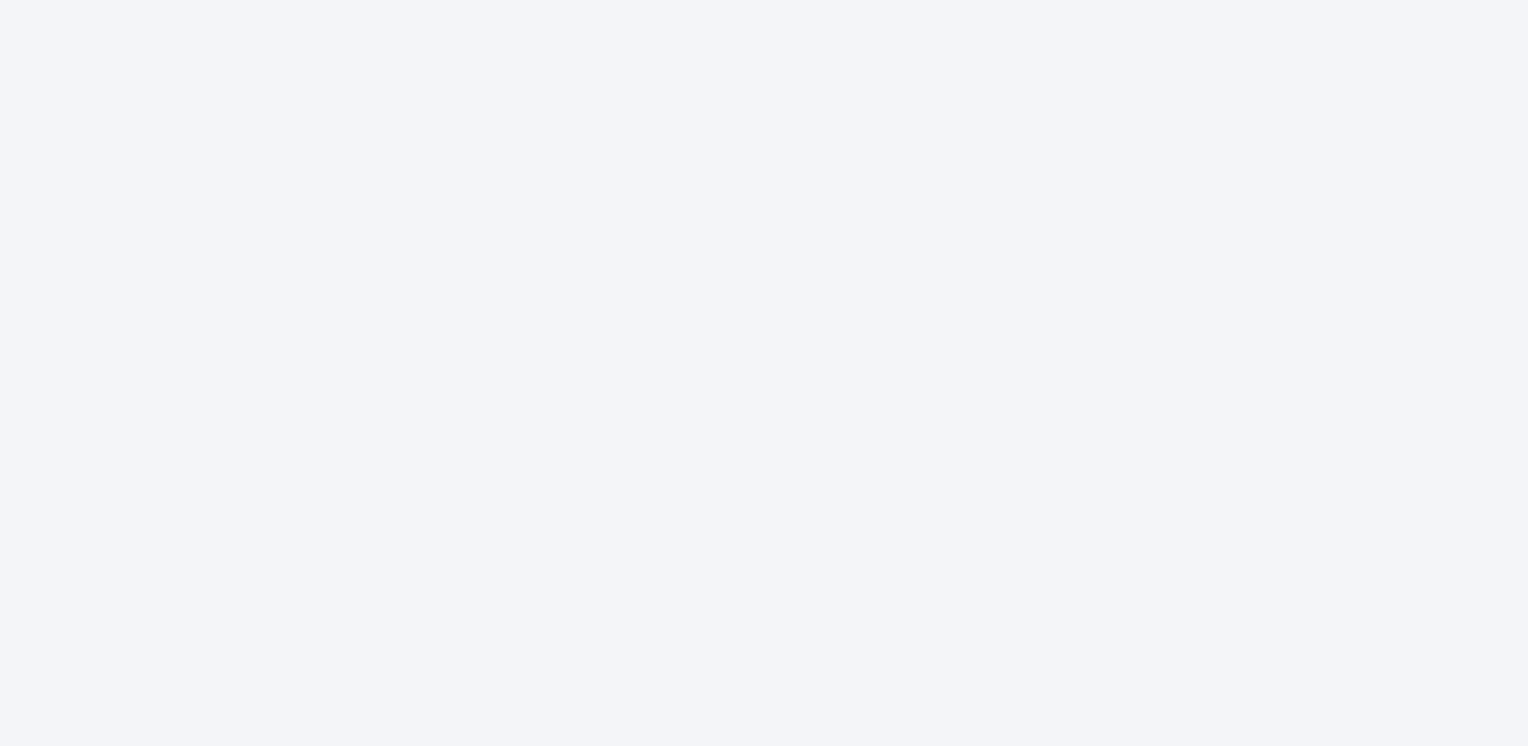scroll, scrollTop: 0, scrollLeft: 0, axis: both 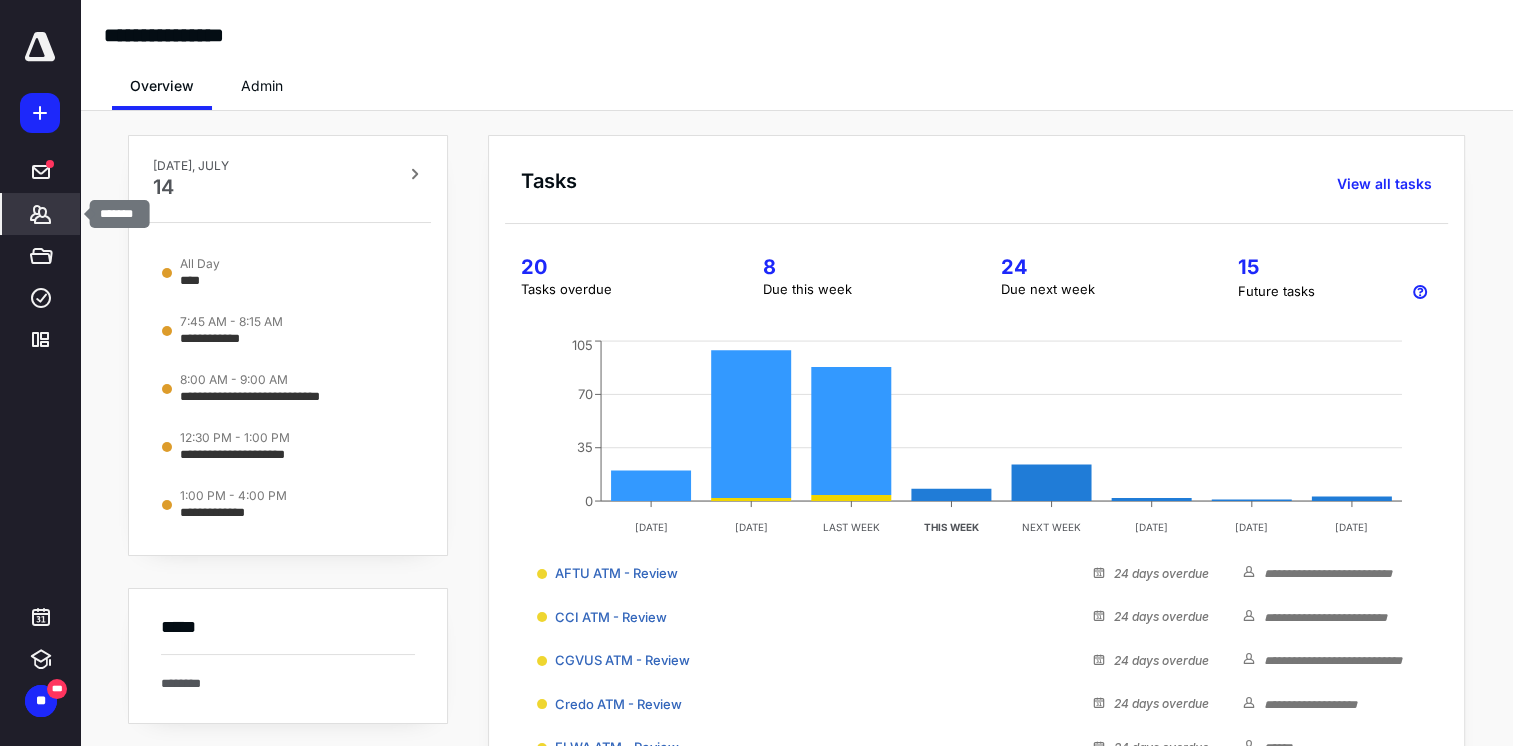 click on "*******" at bounding box center [41, 214] 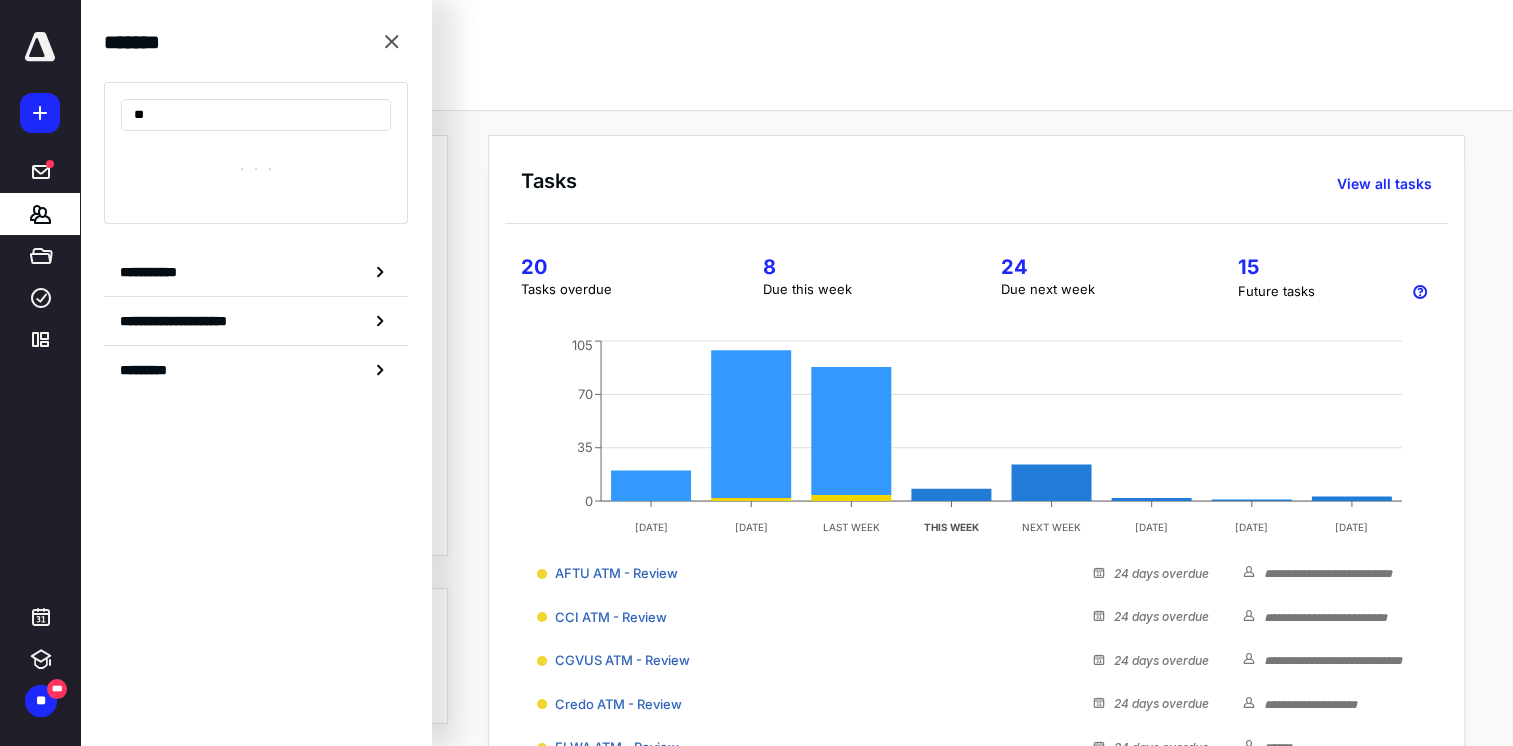 type on "***" 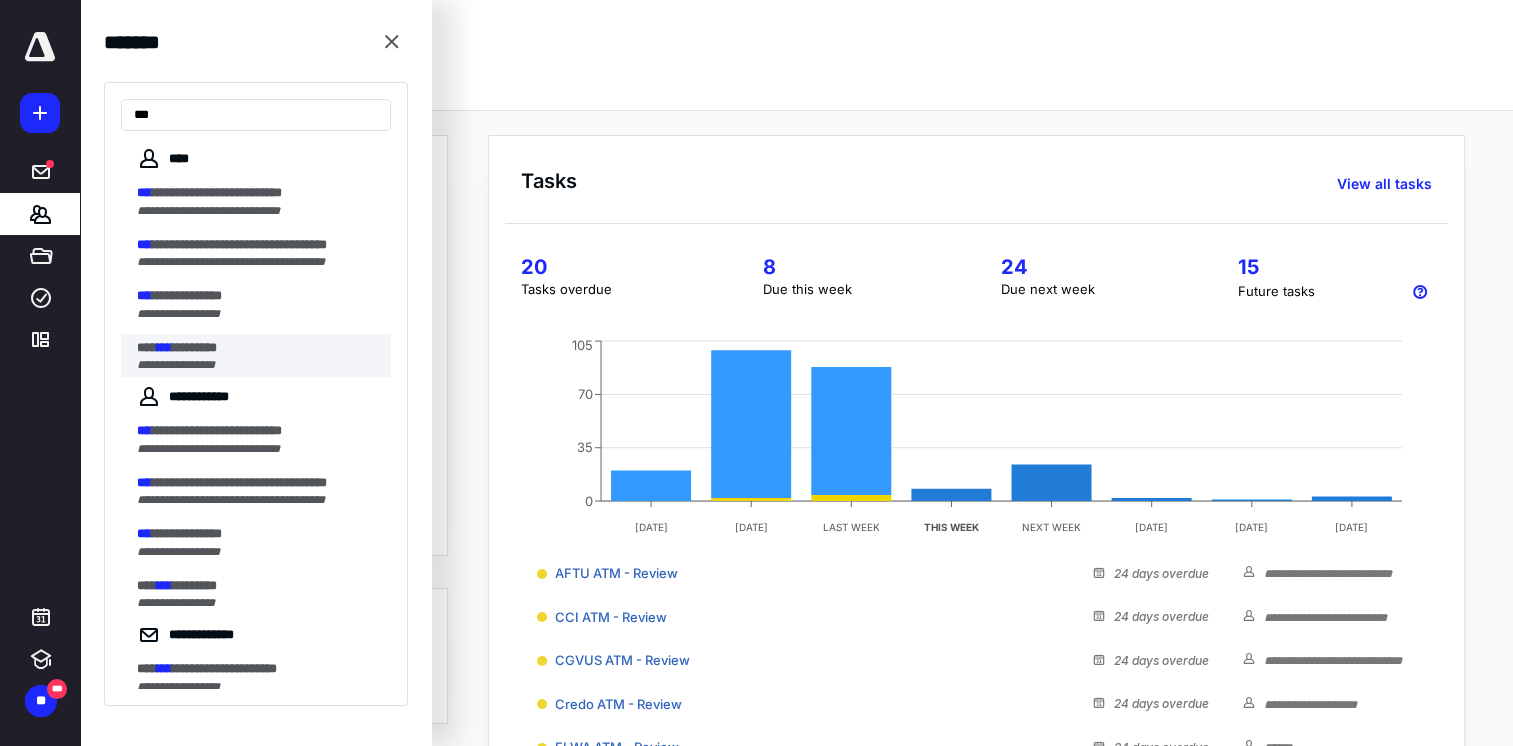 click on "*********" at bounding box center (194, 347) 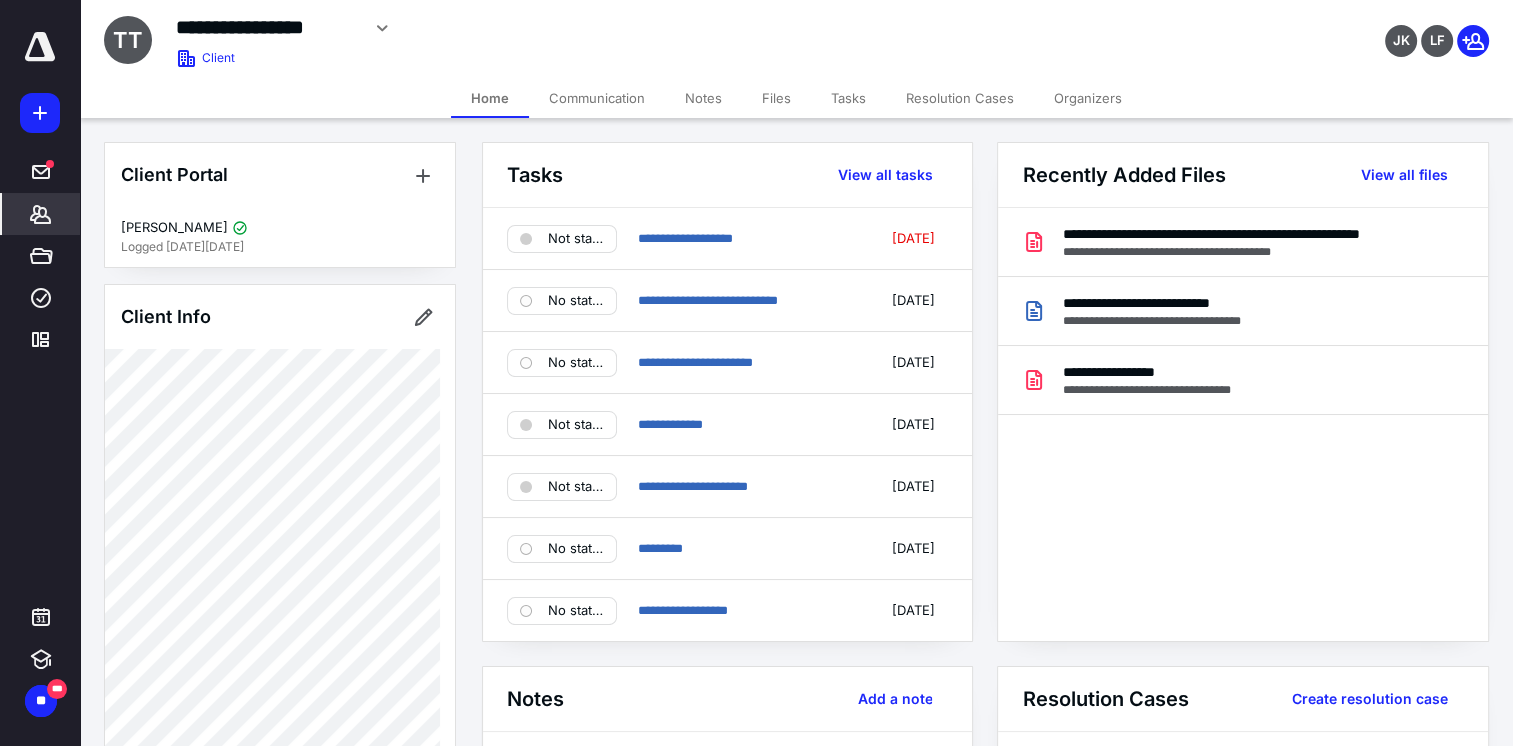 click 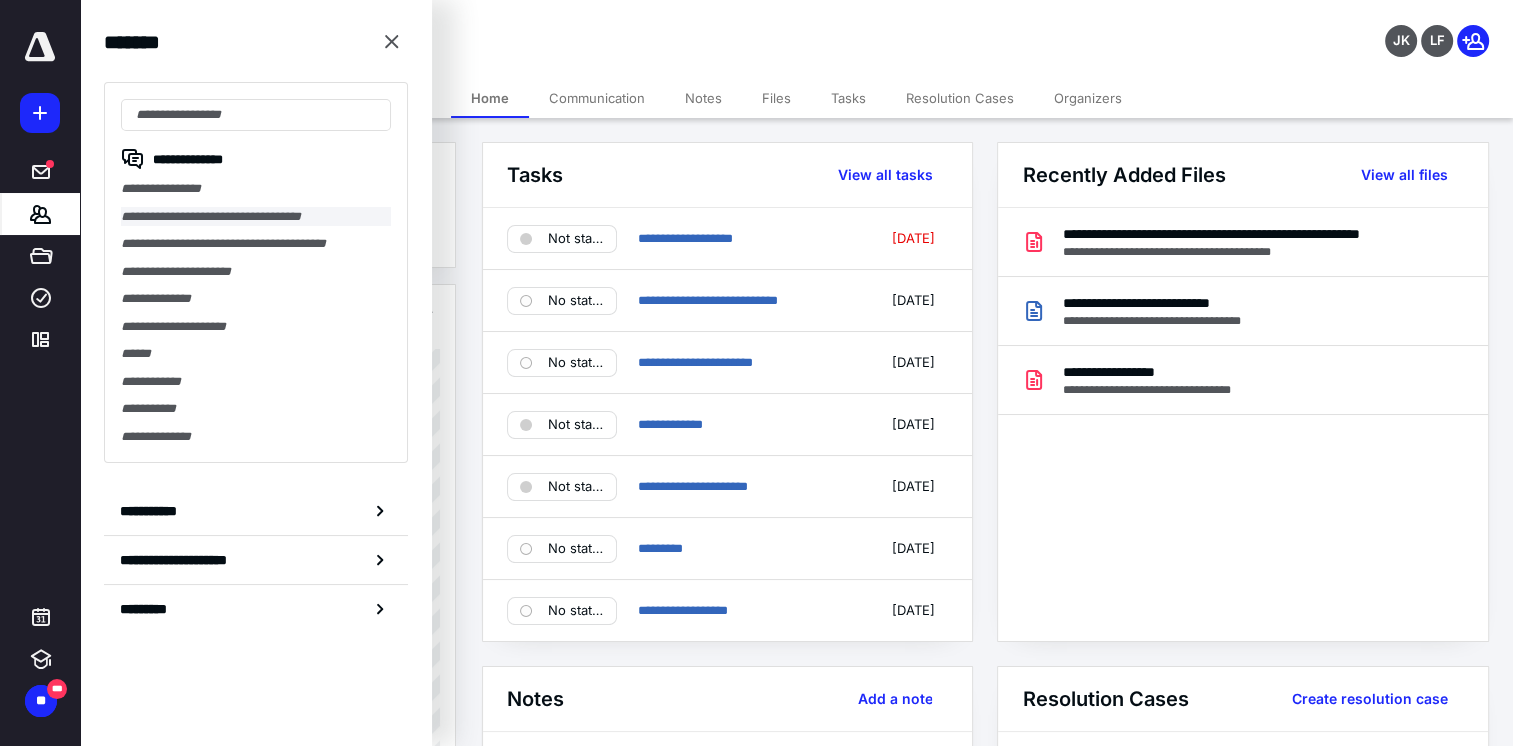 click on "**********" at bounding box center (256, 217) 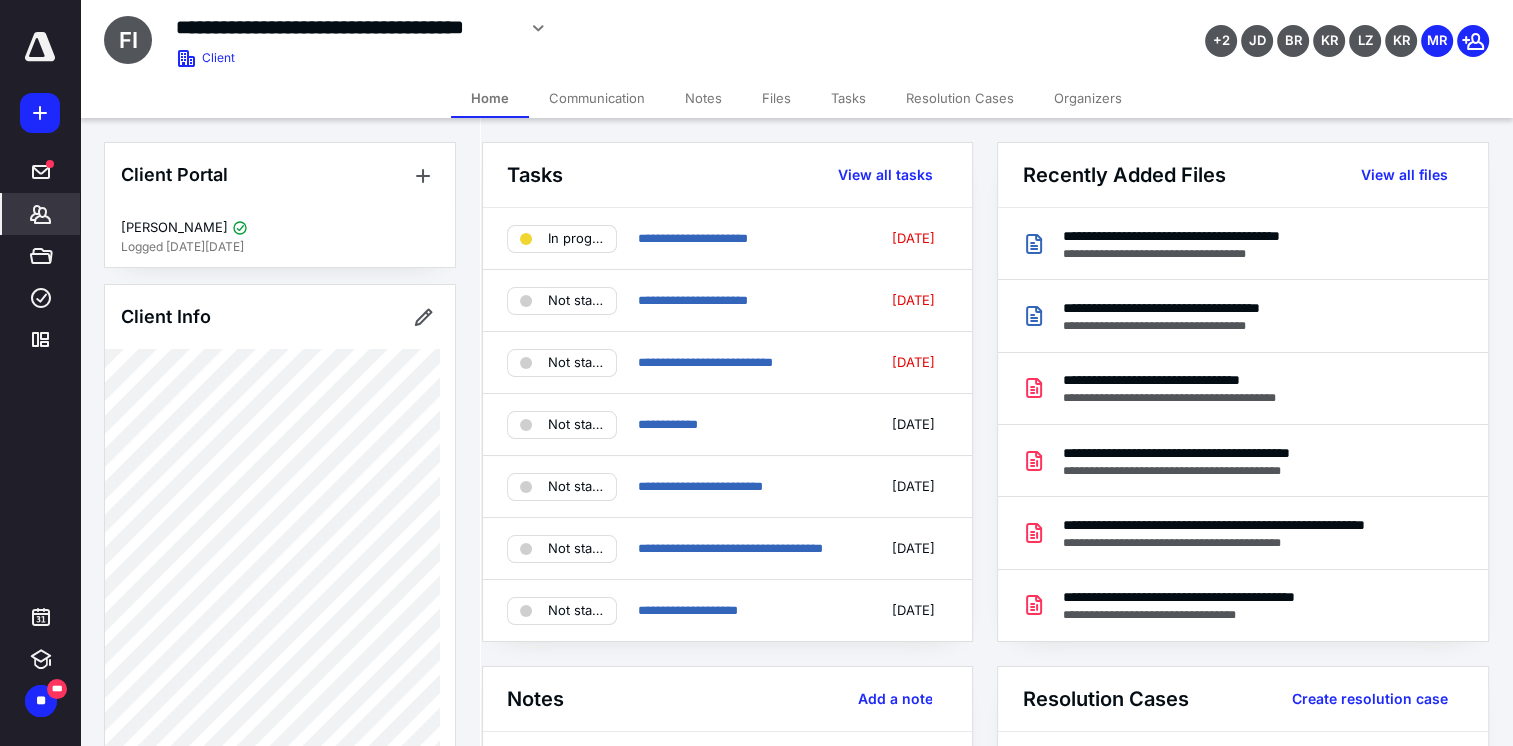 click at bounding box center [40, 47] 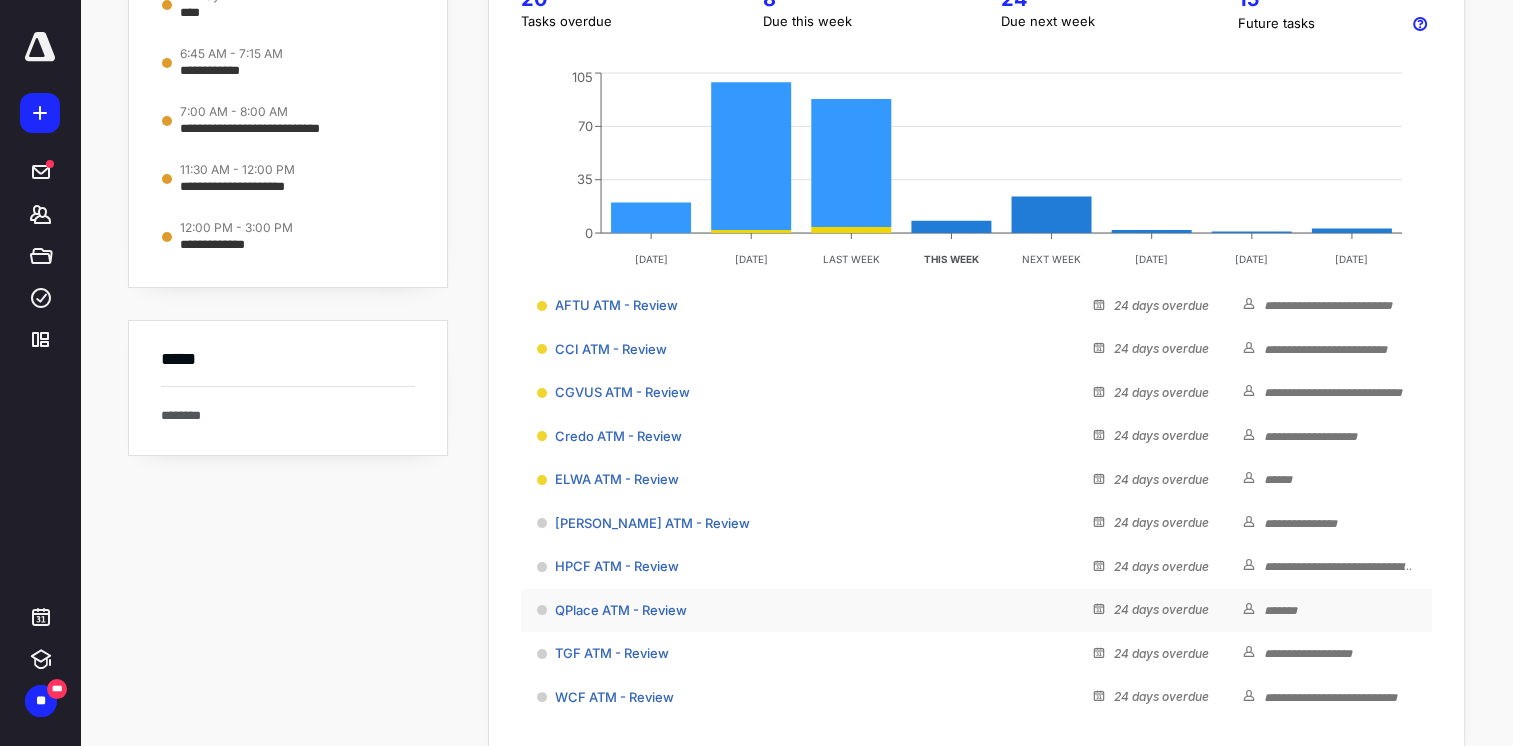 scroll, scrollTop: 300, scrollLeft: 0, axis: vertical 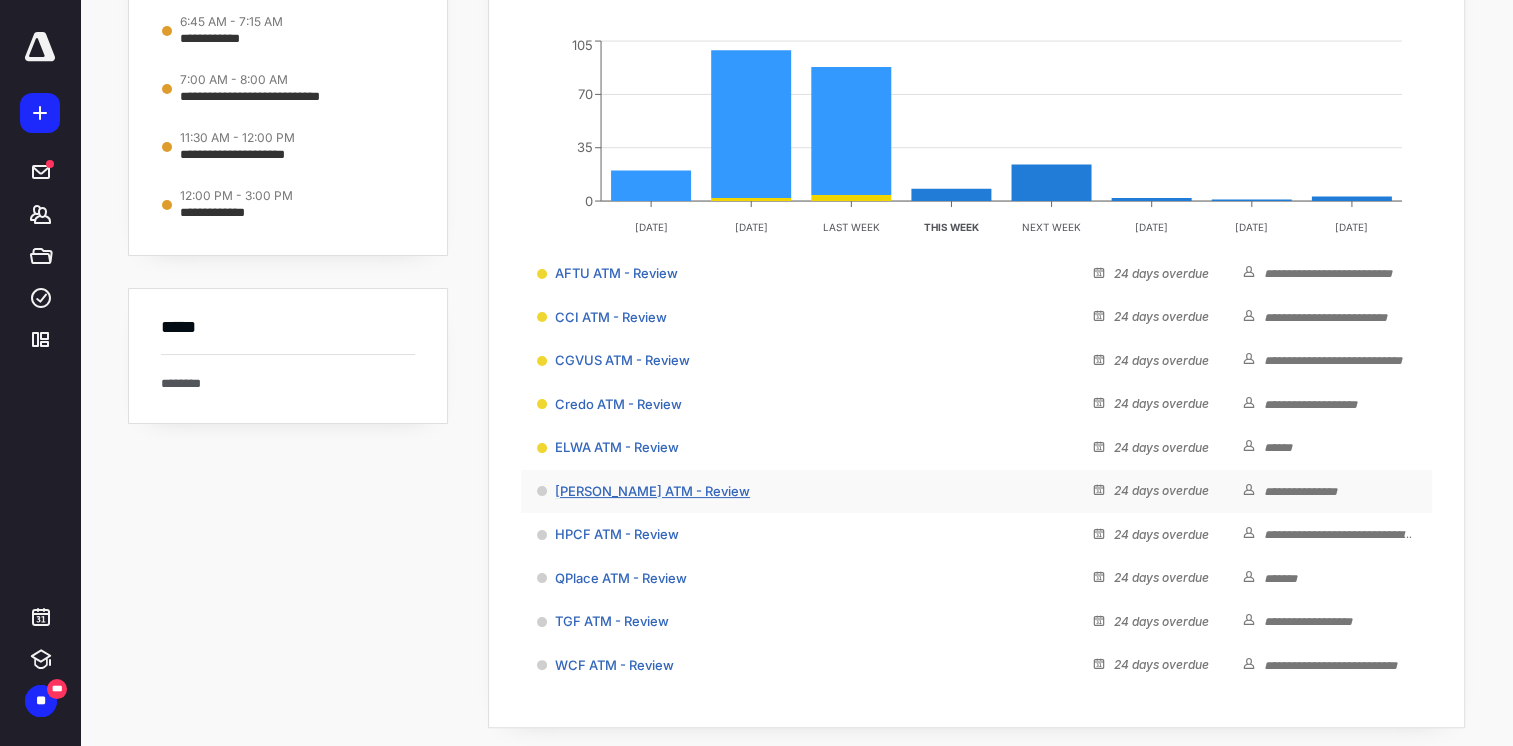 click on "HODOS ATM - Review" at bounding box center [652, 491] 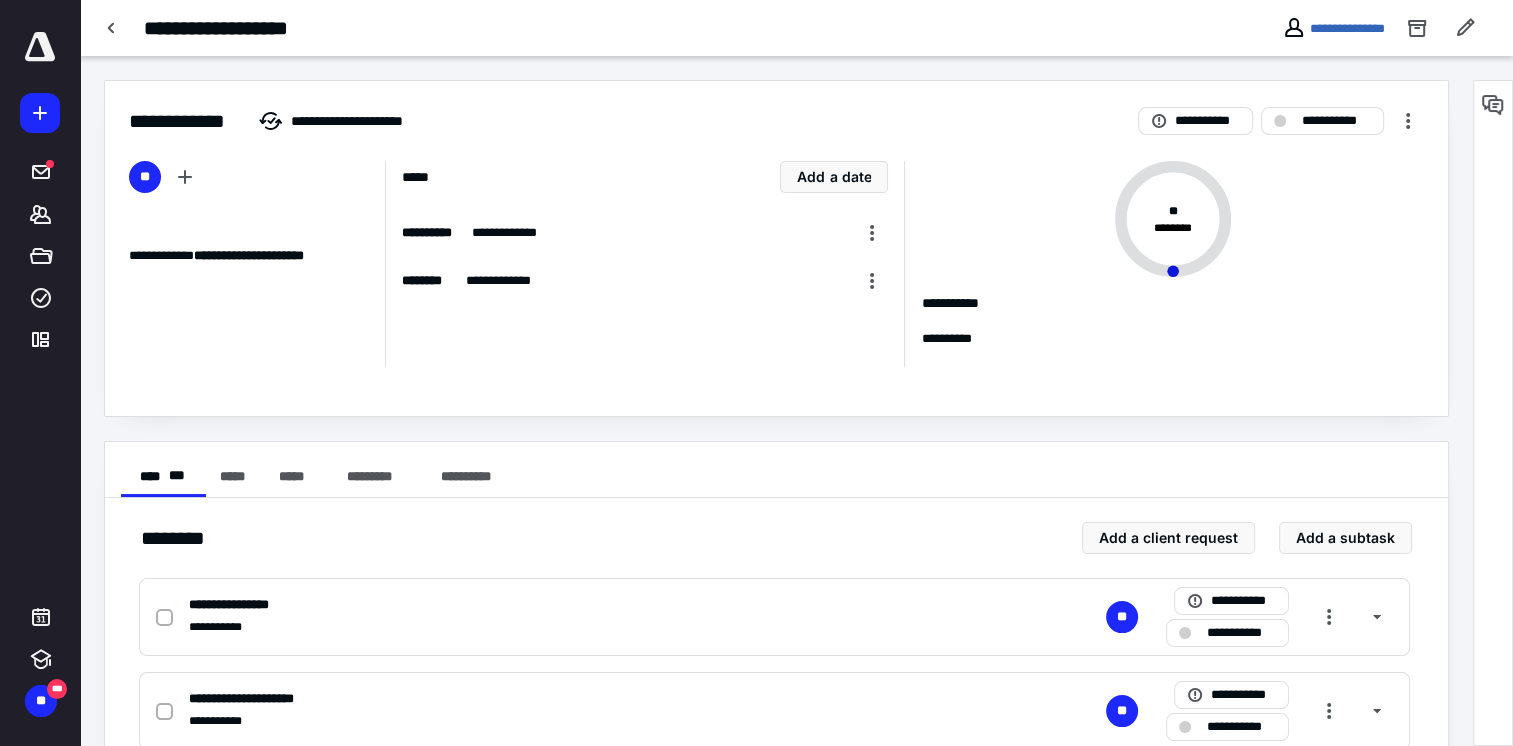 scroll, scrollTop: 200, scrollLeft: 0, axis: vertical 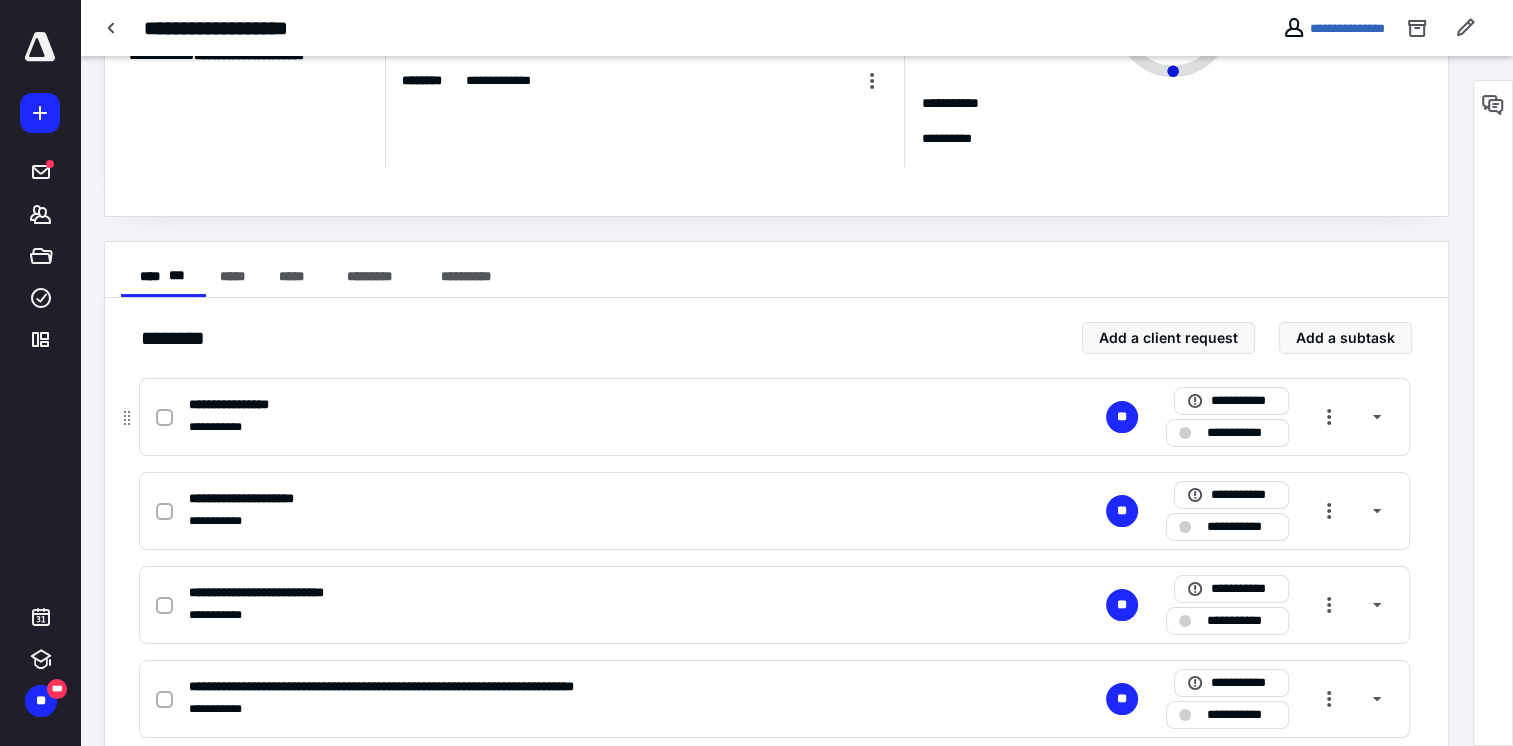 click 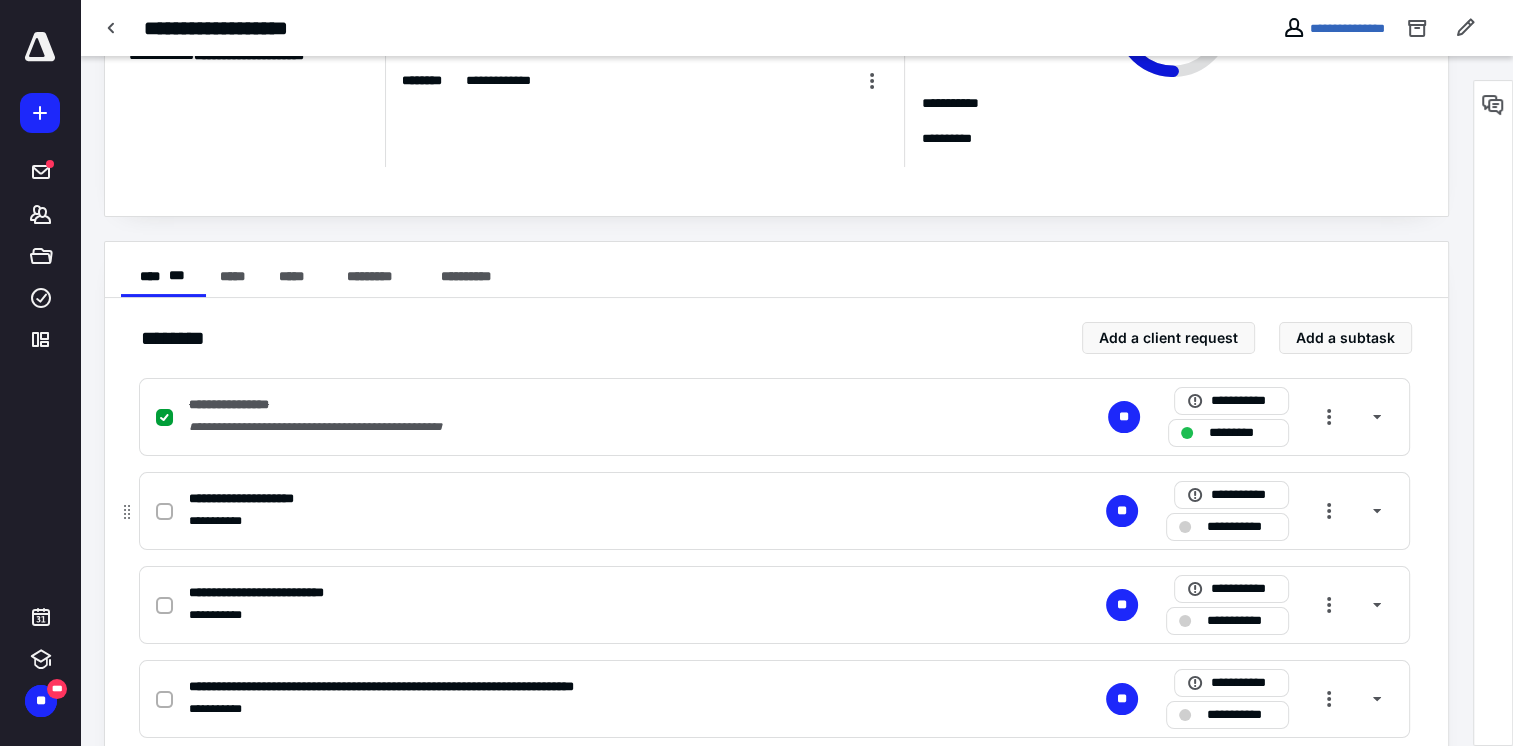 click on "**********" at bounding box center (512, 521) 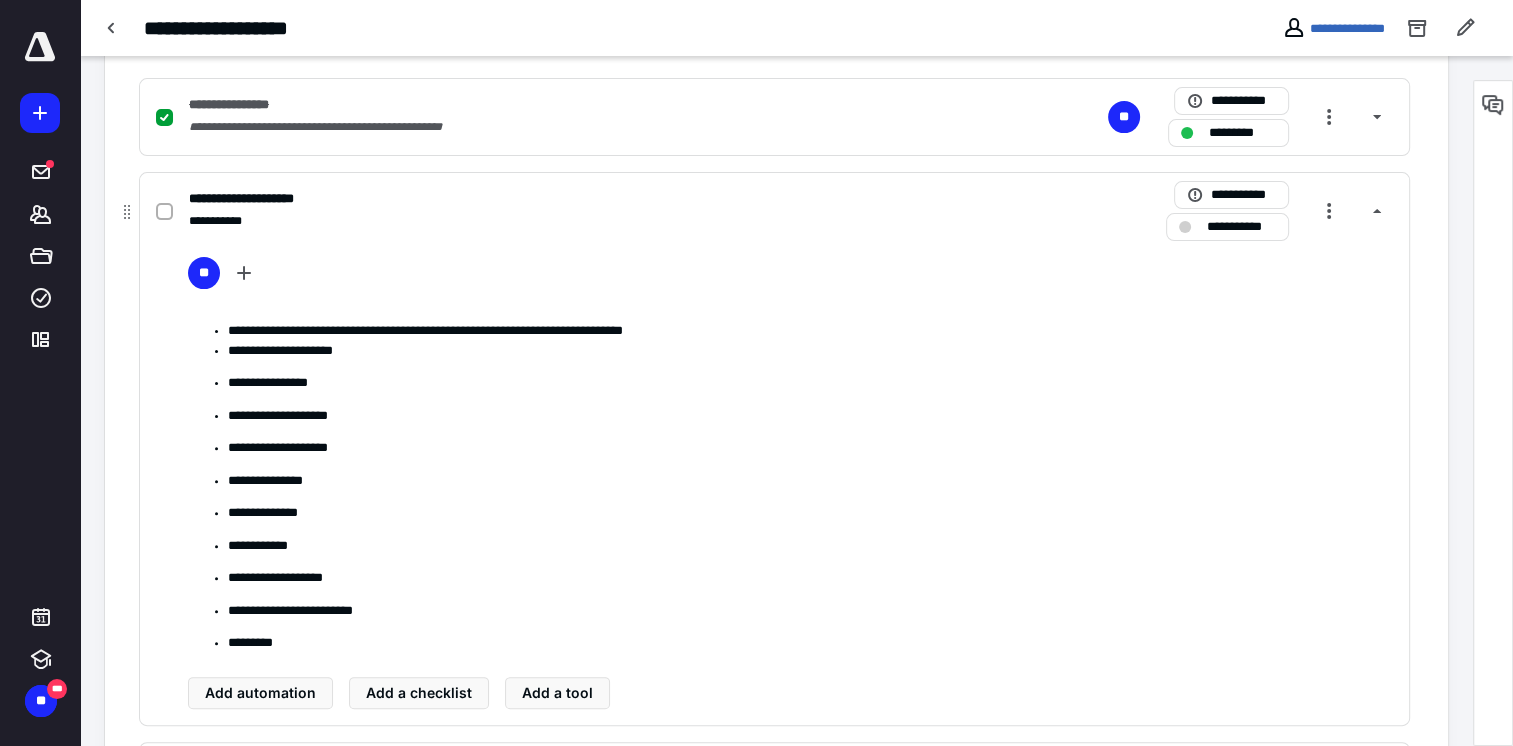 scroll, scrollTop: 600, scrollLeft: 0, axis: vertical 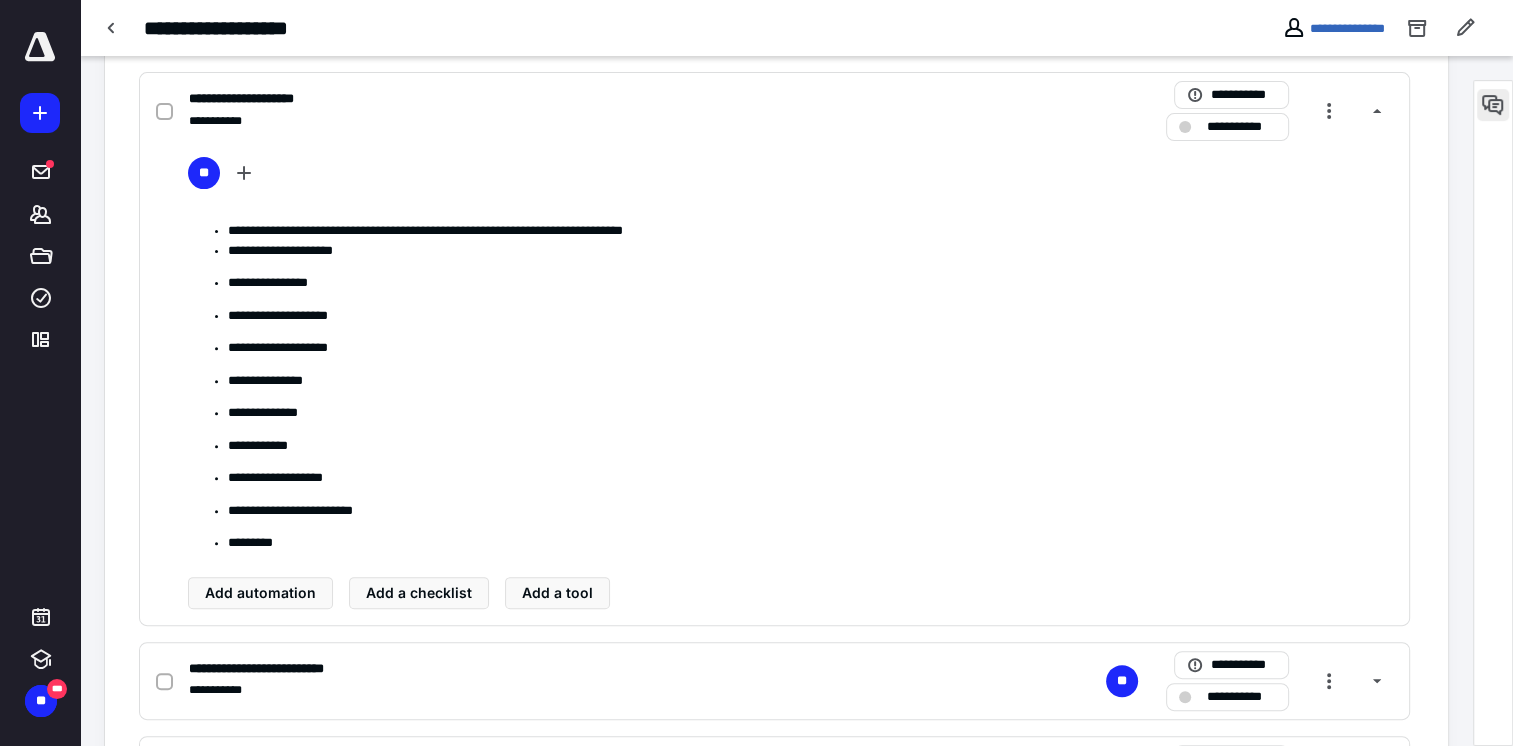 click at bounding box center (1493, 105) 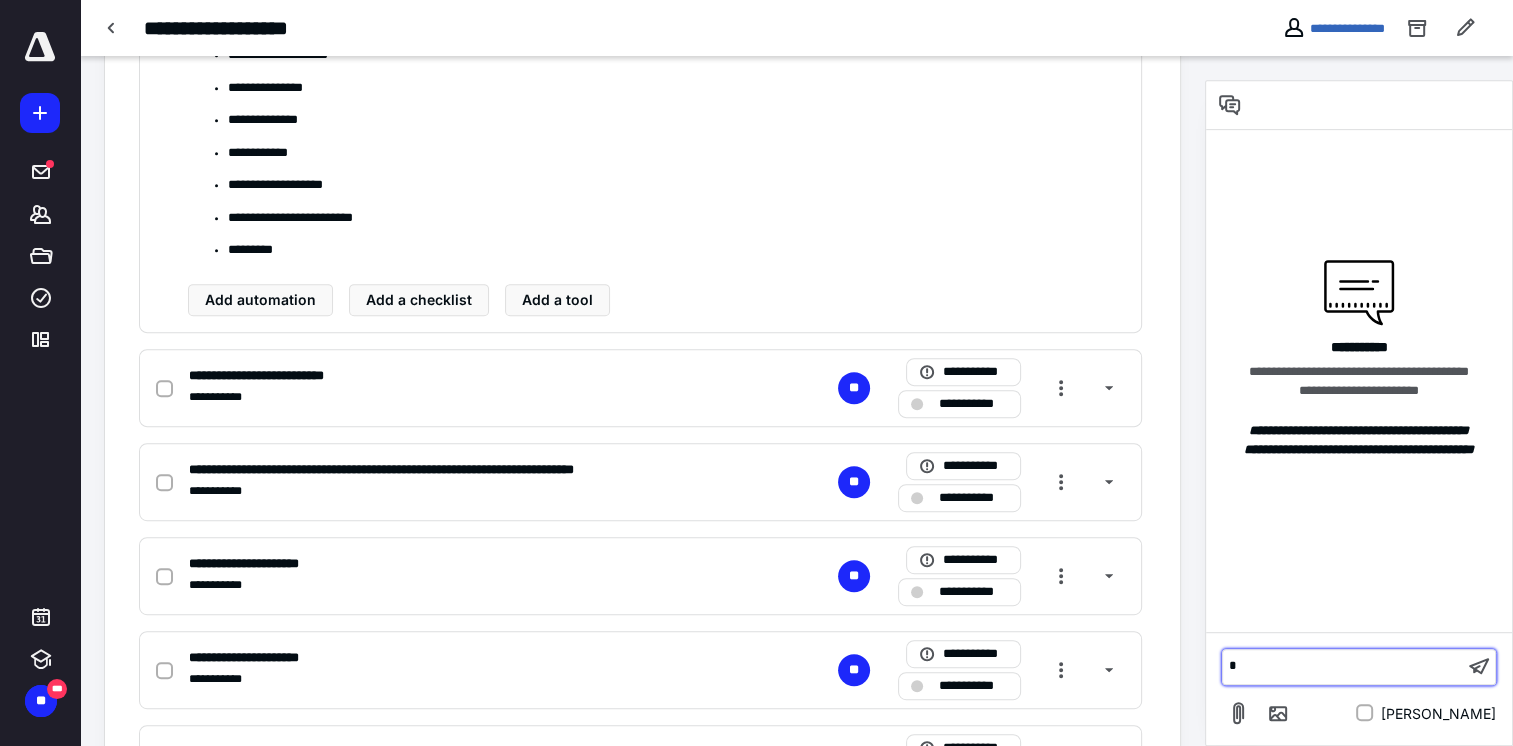 type 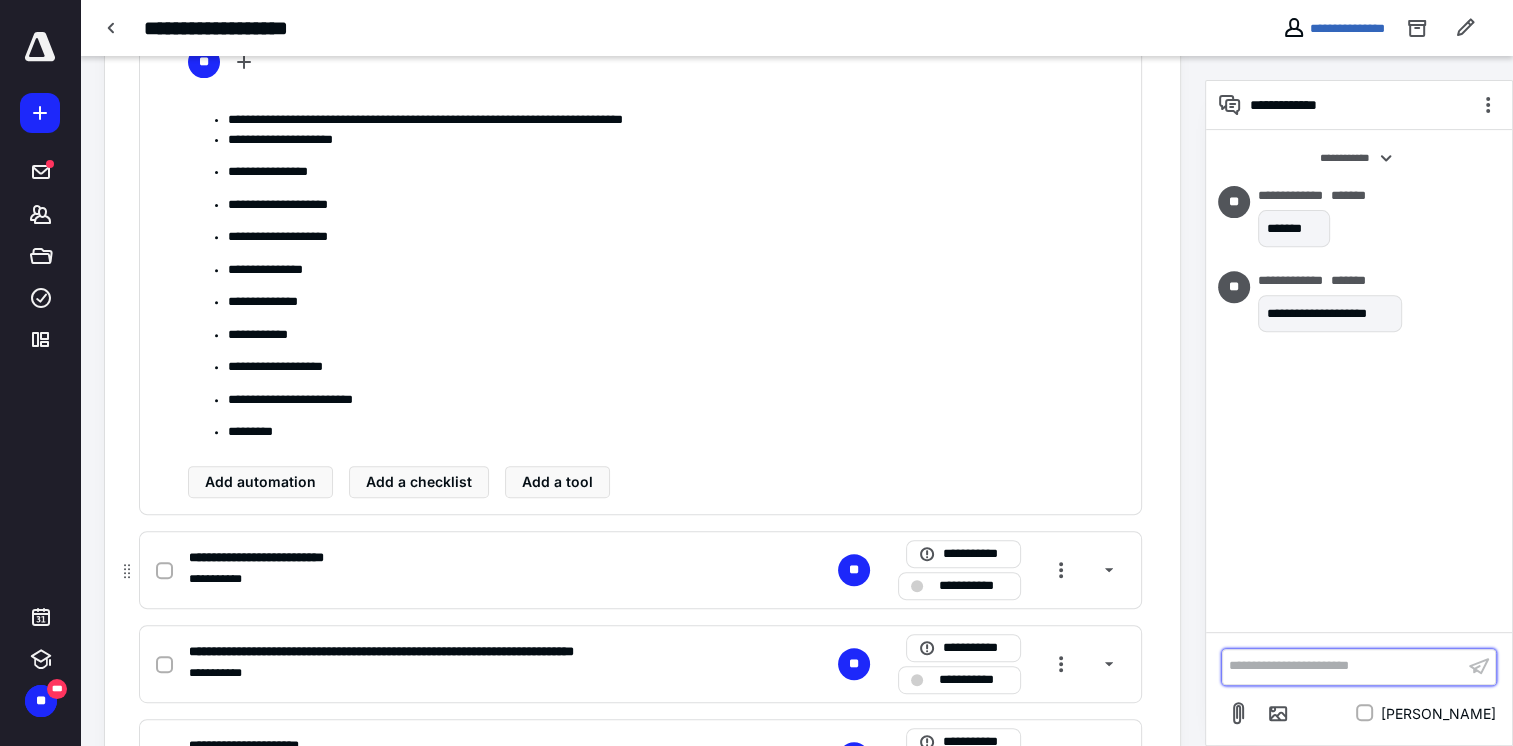 scroll, scrollTop: 697, scrollLeft: 0, axis: vertical 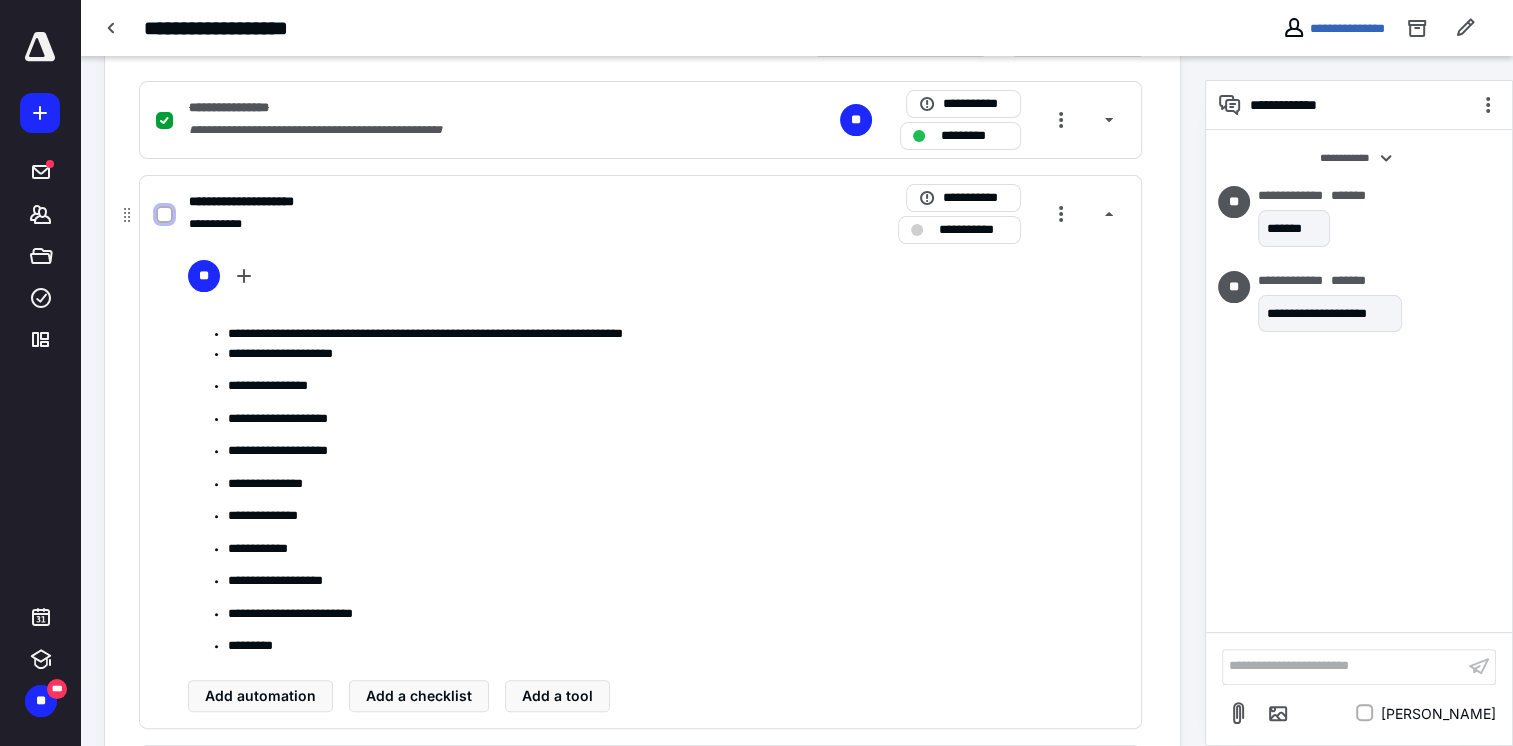drag, startPoint x: 157, startPoint y: 214, endPoint x: 442, endPoint y: 289, distance: 294.70325 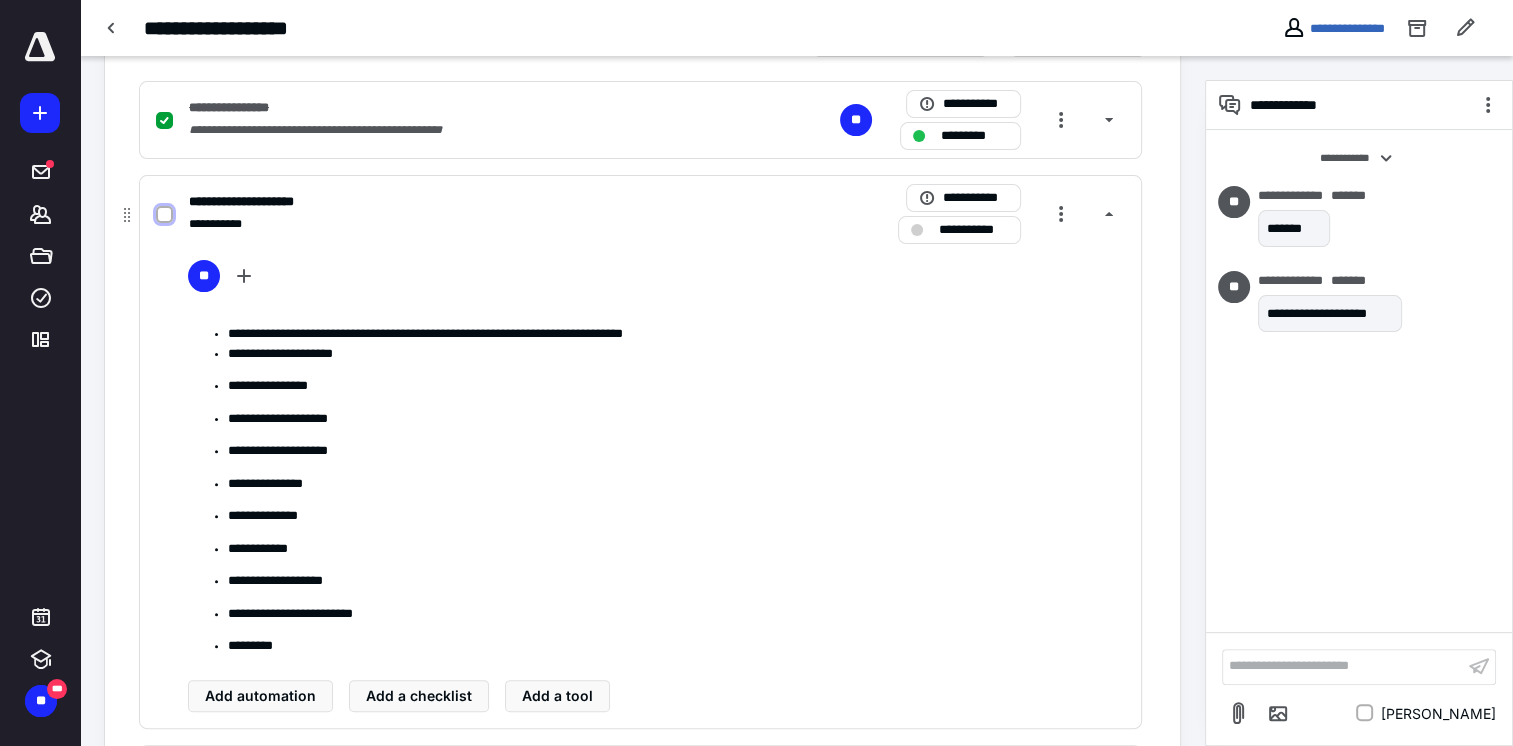 click at bounding box center (164, 215) 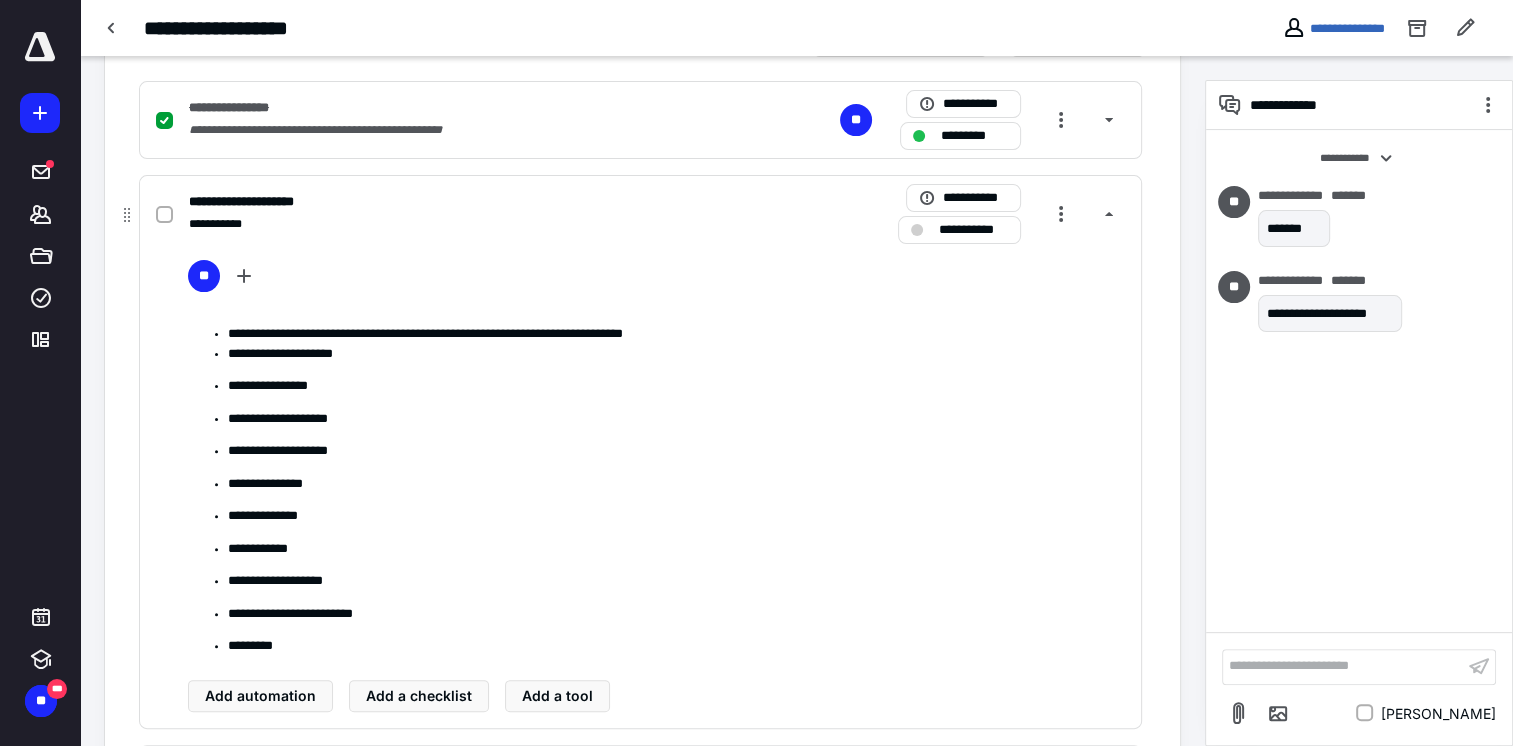 checkbox on "true" 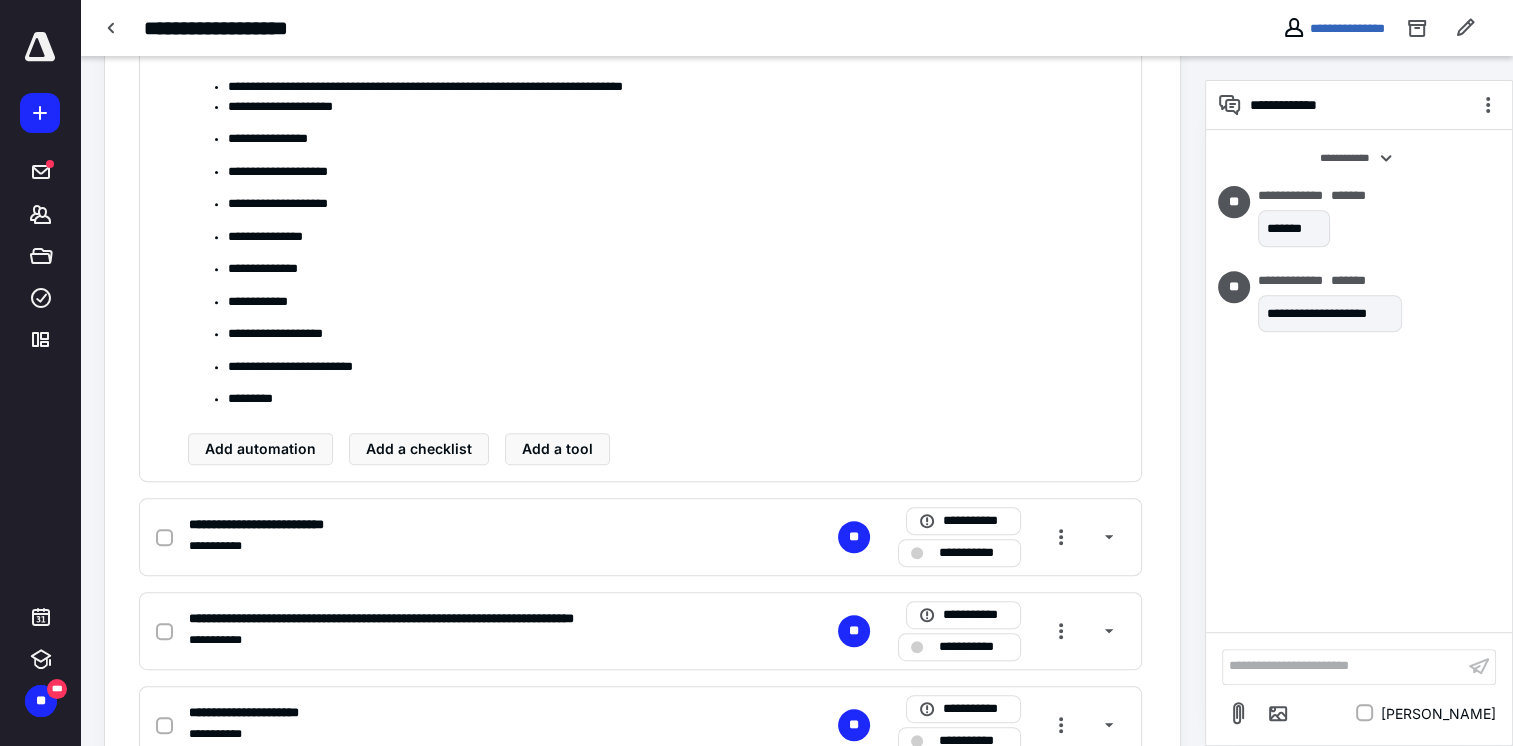 scroll, scrollTop: 897, scrollLeft: 0, axis: vertical 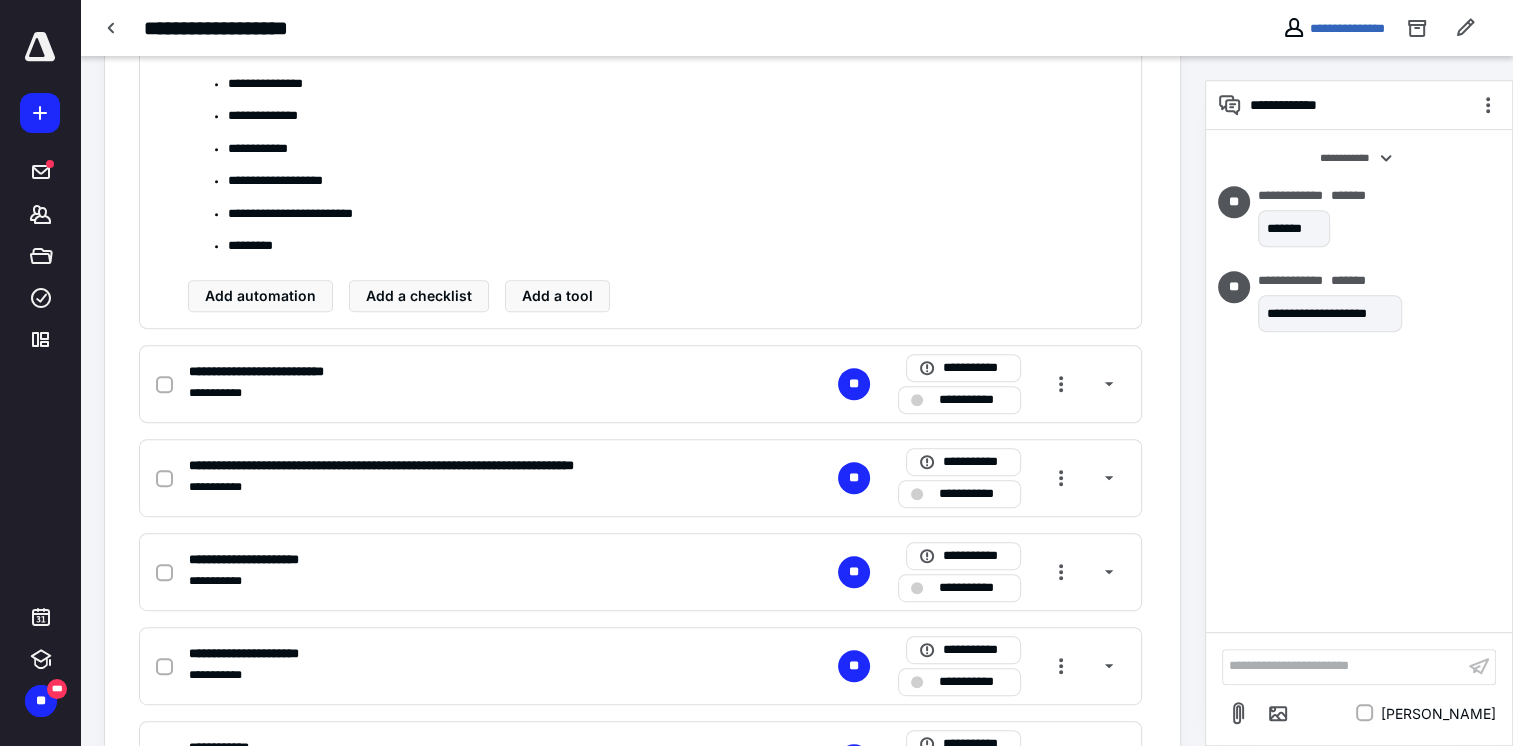 drag, startPoint x: 168, startPoint y: 382, endPoint x: 97, endPoint y: 342, distance: 81.49233 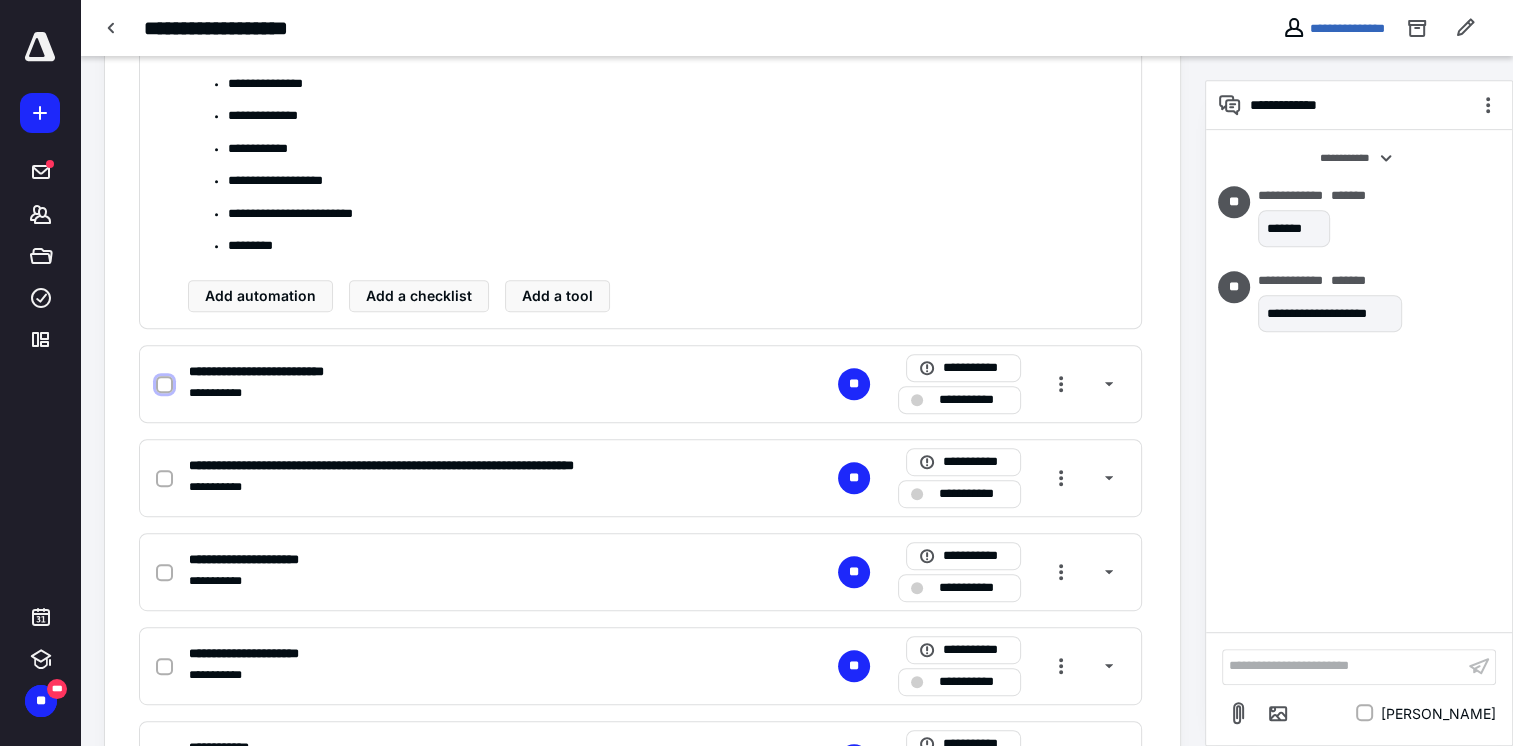 click at bounding box center (164, 384) 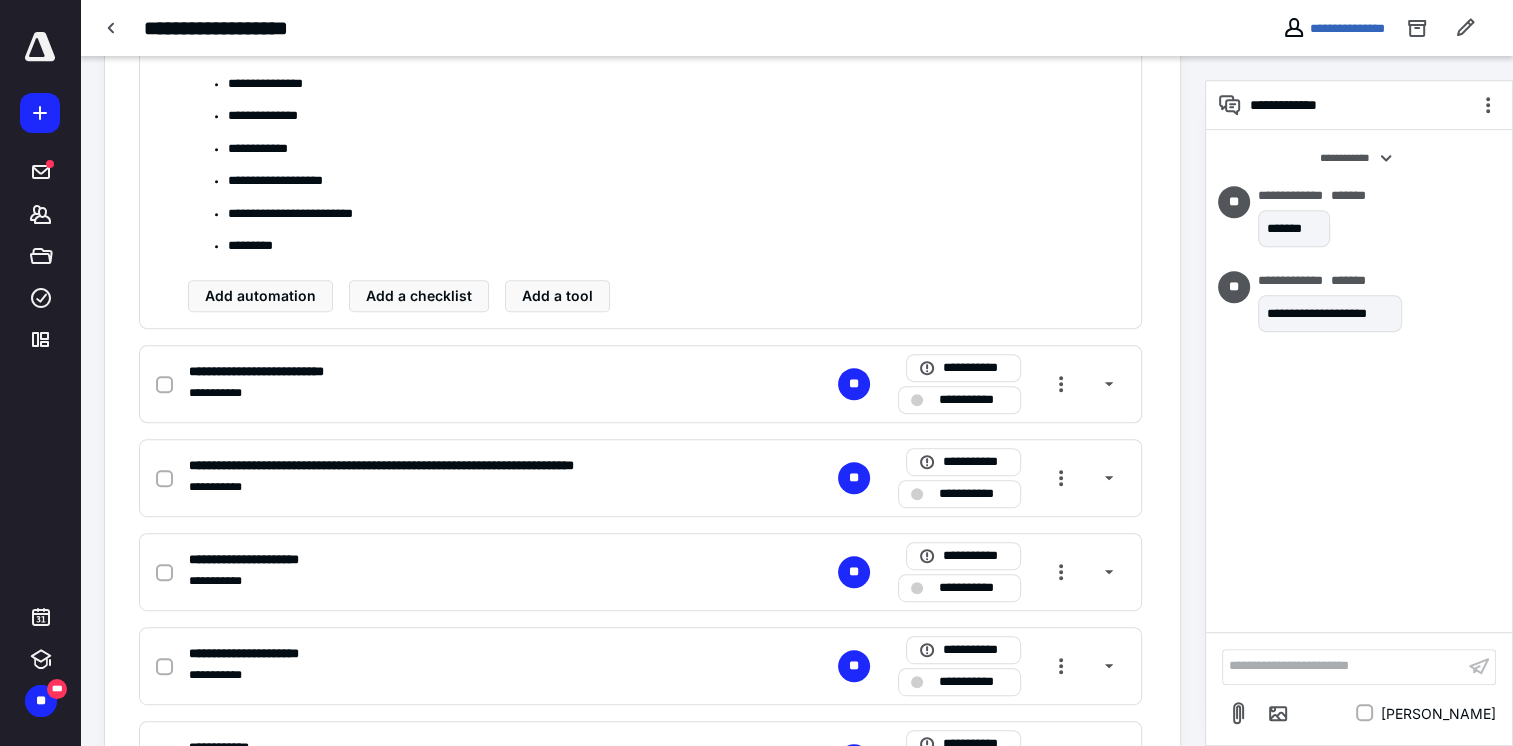 checkbox on "true" 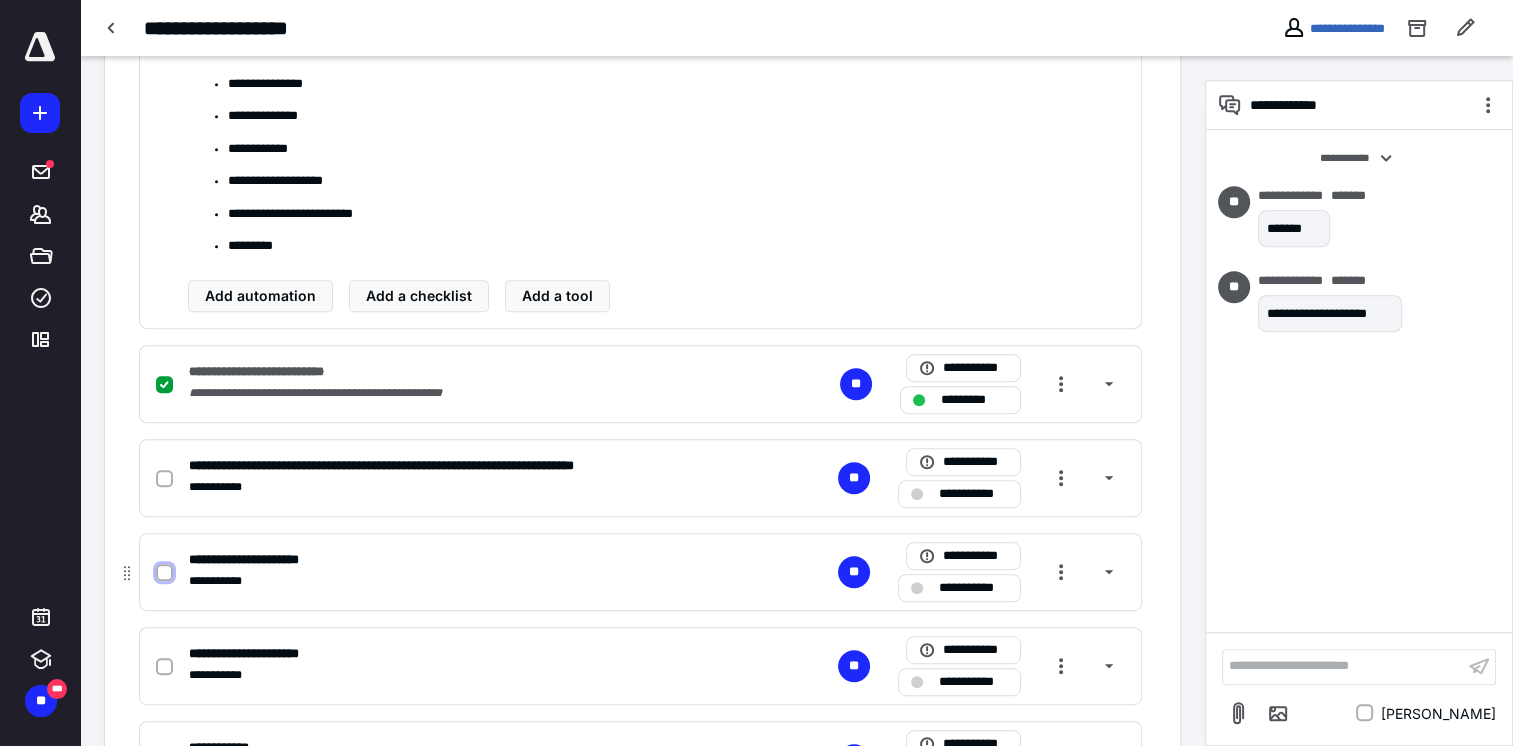 click at bounding box center (164, 572) 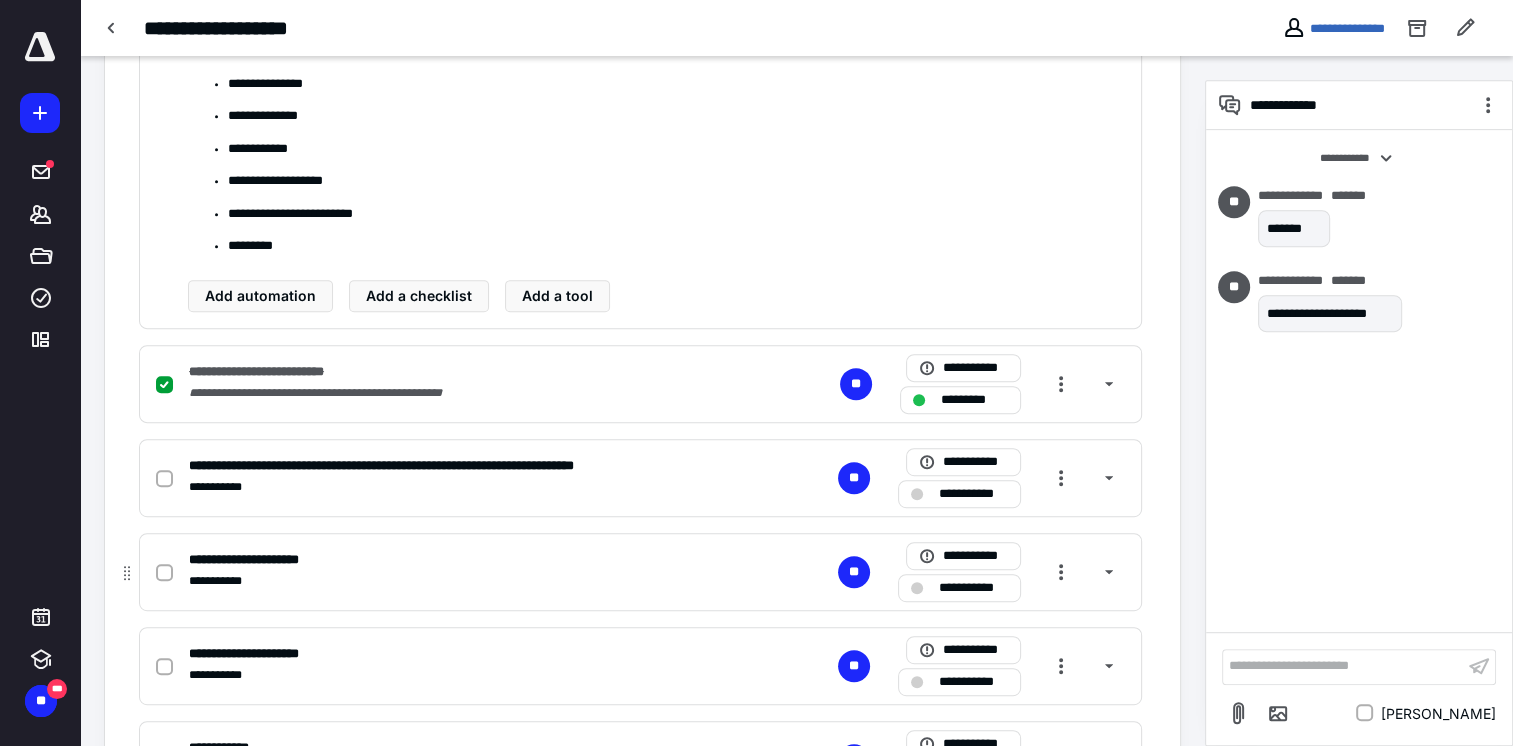 checkbox on "true" 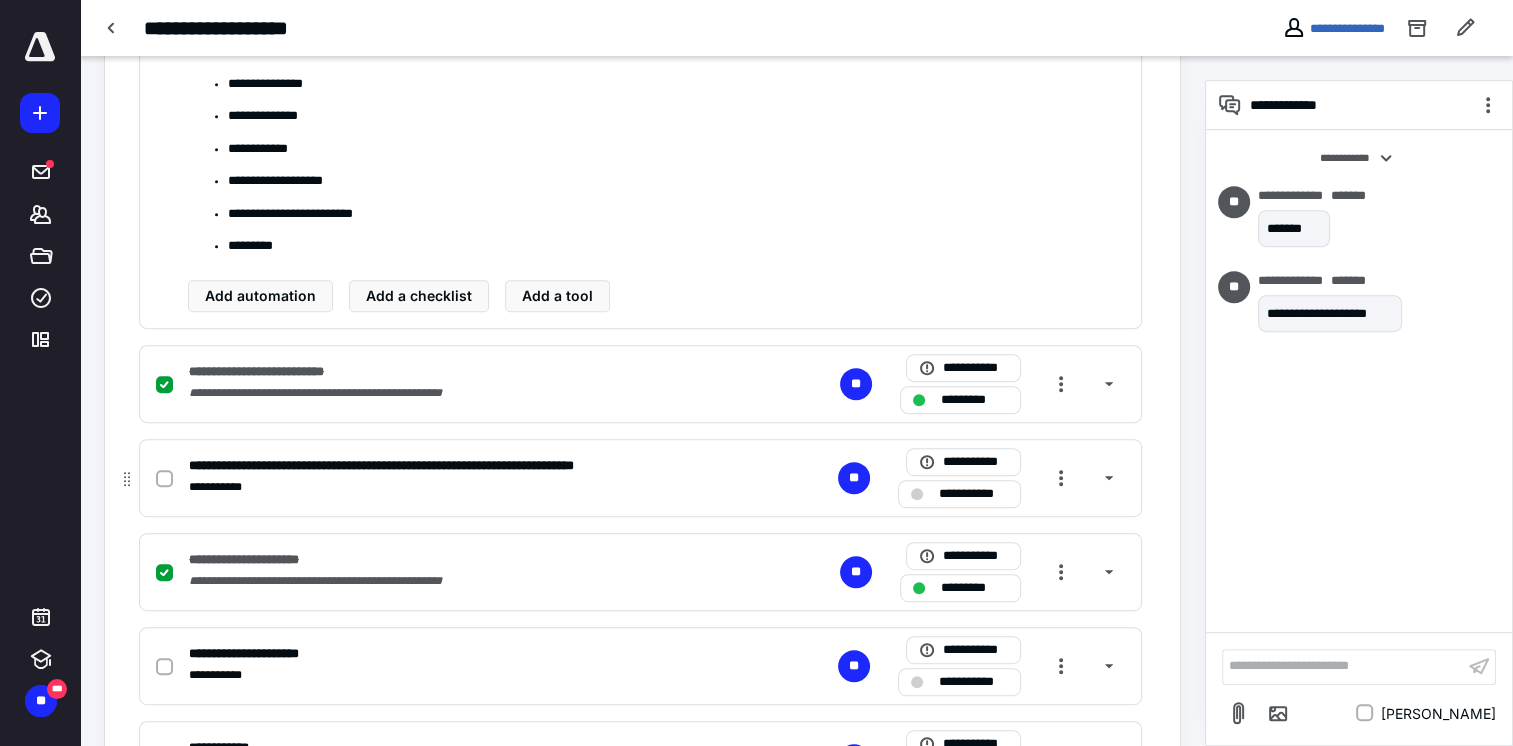 drag, startPoint x: 159, startPoint y: 474, endPoint x: 164, endPoint y: 501, distance: 27.45906 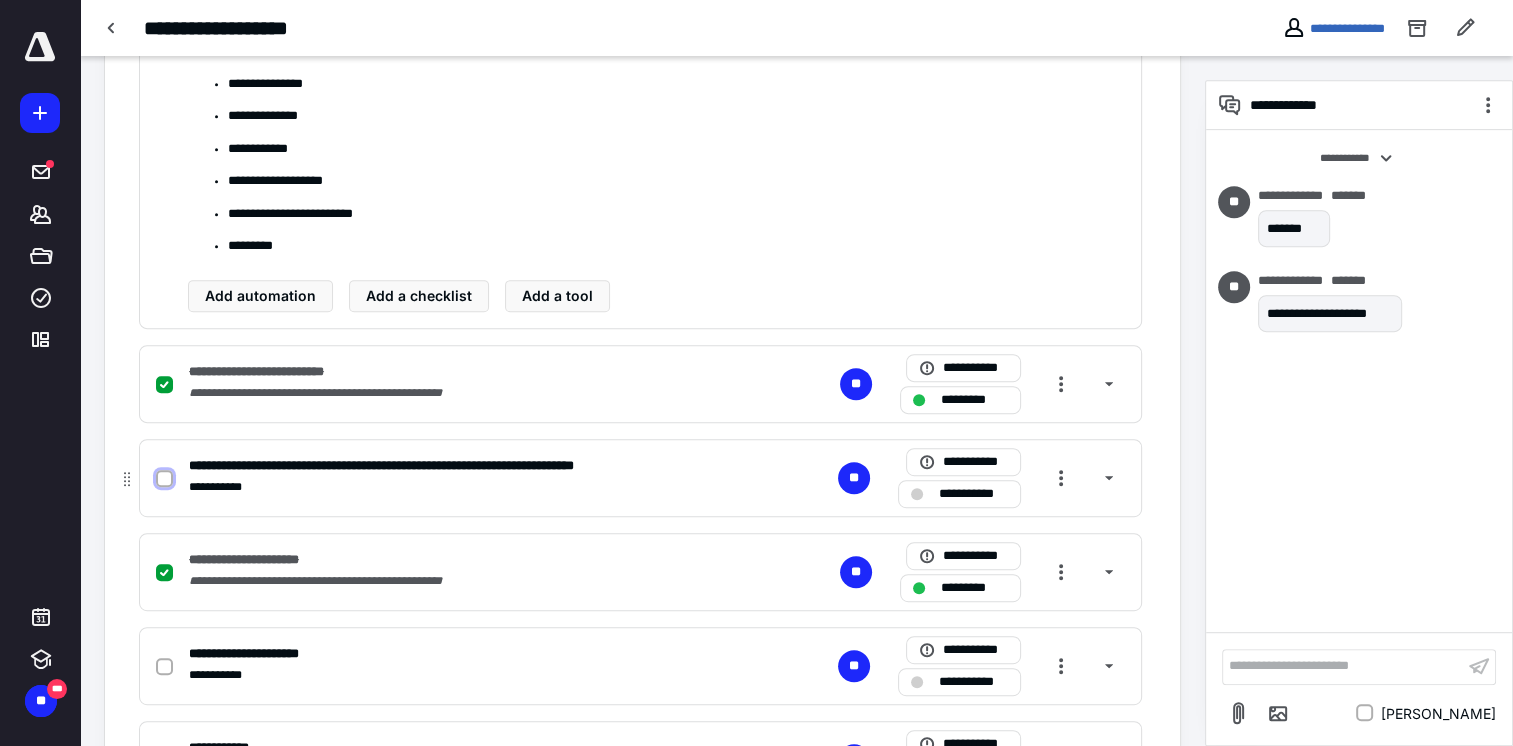click at bounding box center (164, 478) 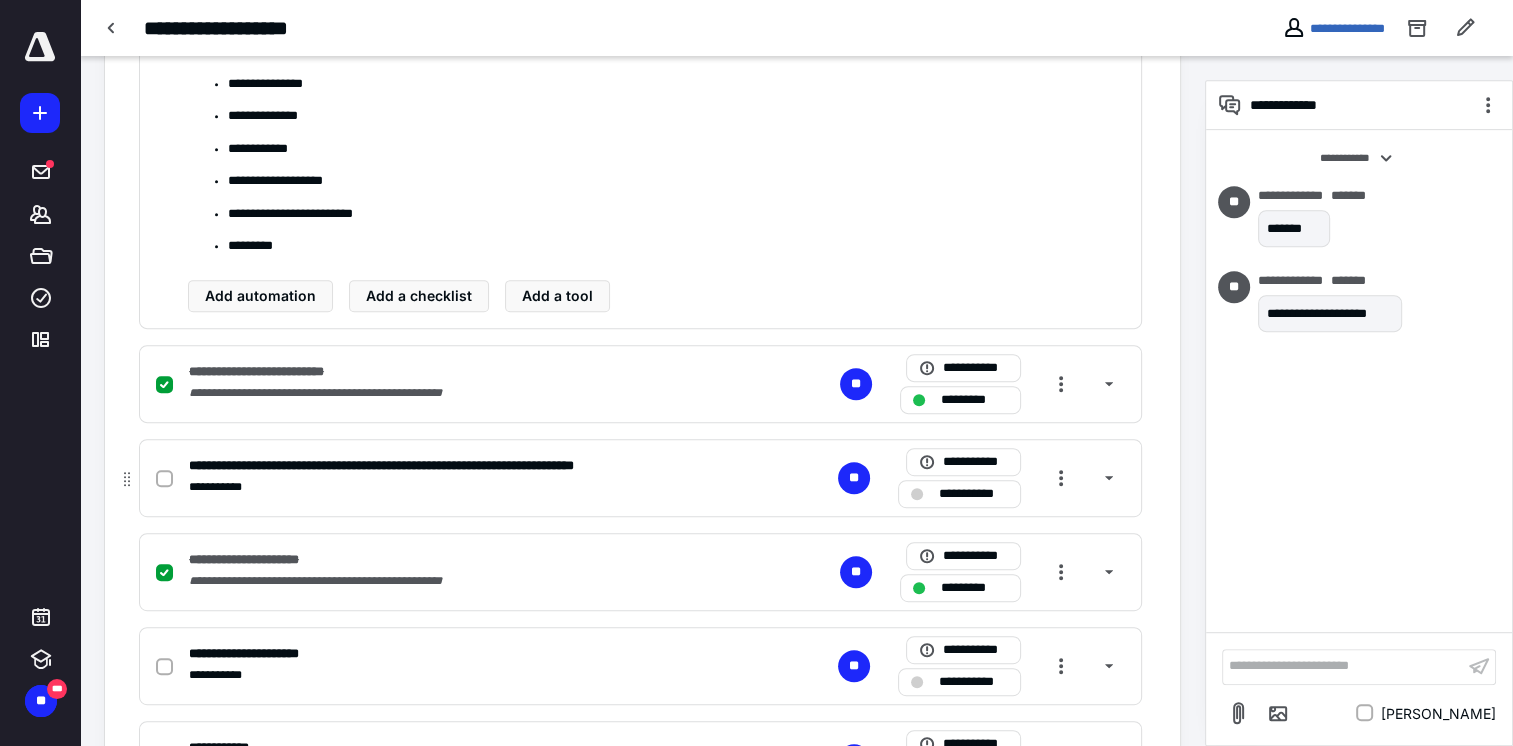 checkbox on "true" 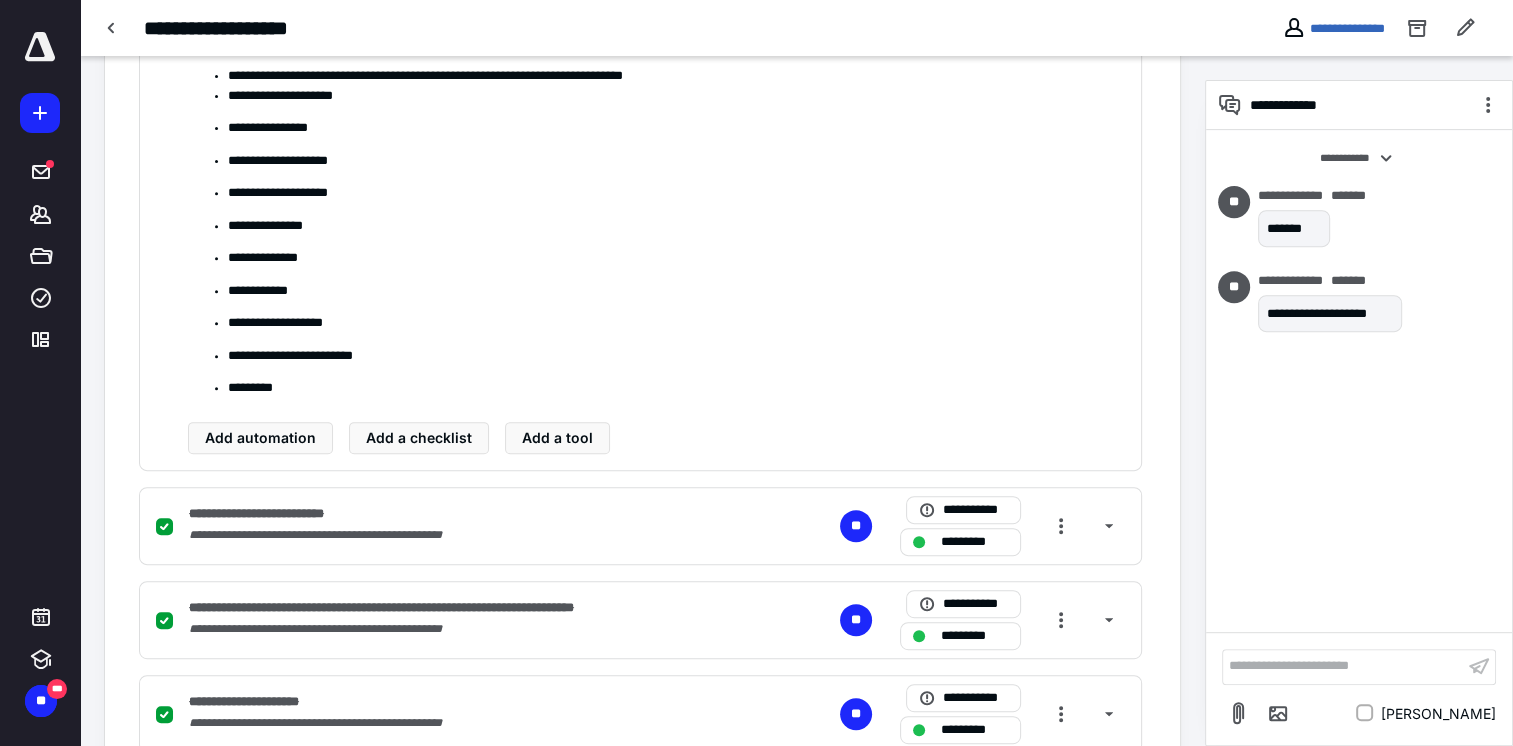 scroll, scrollTop: 997, scrollLeft: 0, axis: vertical 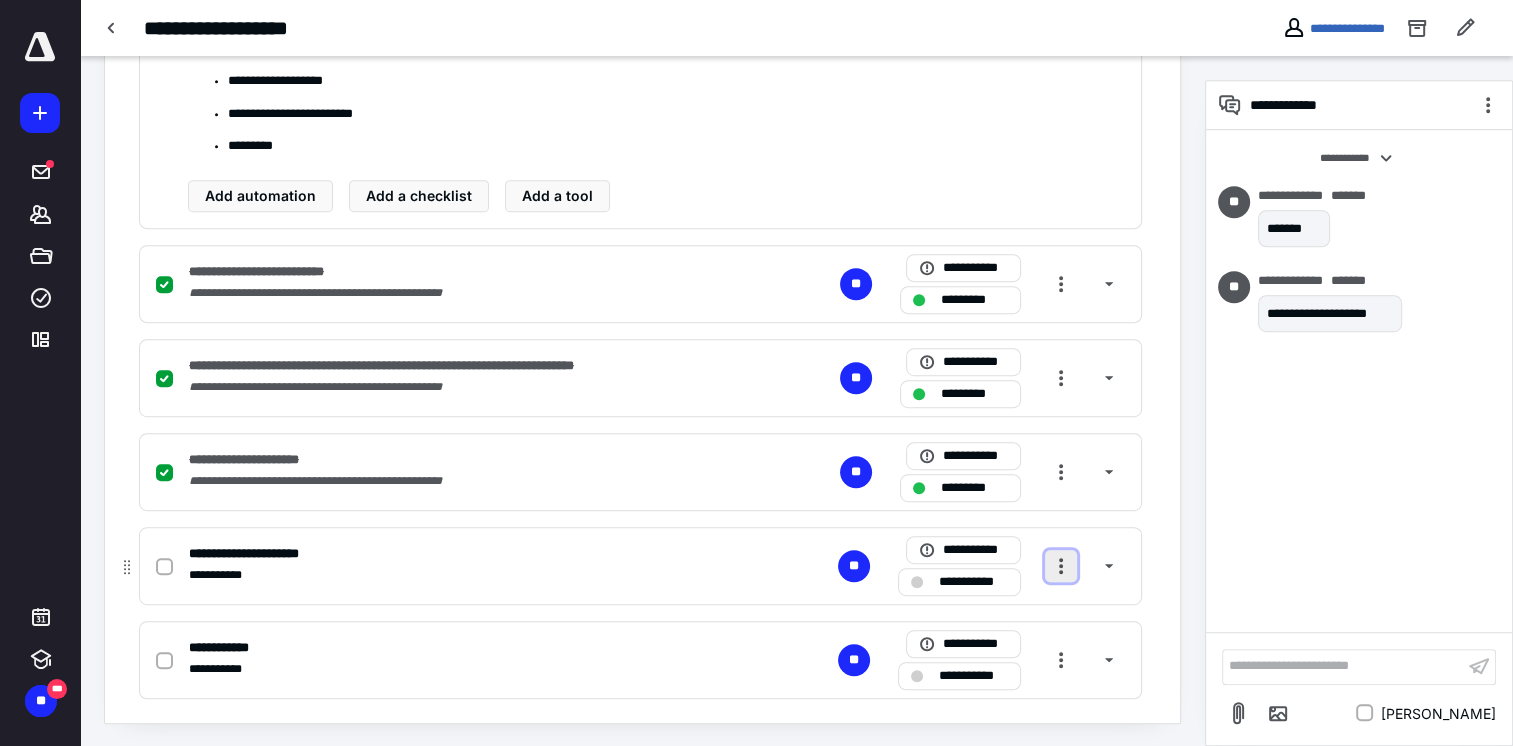 click at bounding box center [1061, 566] 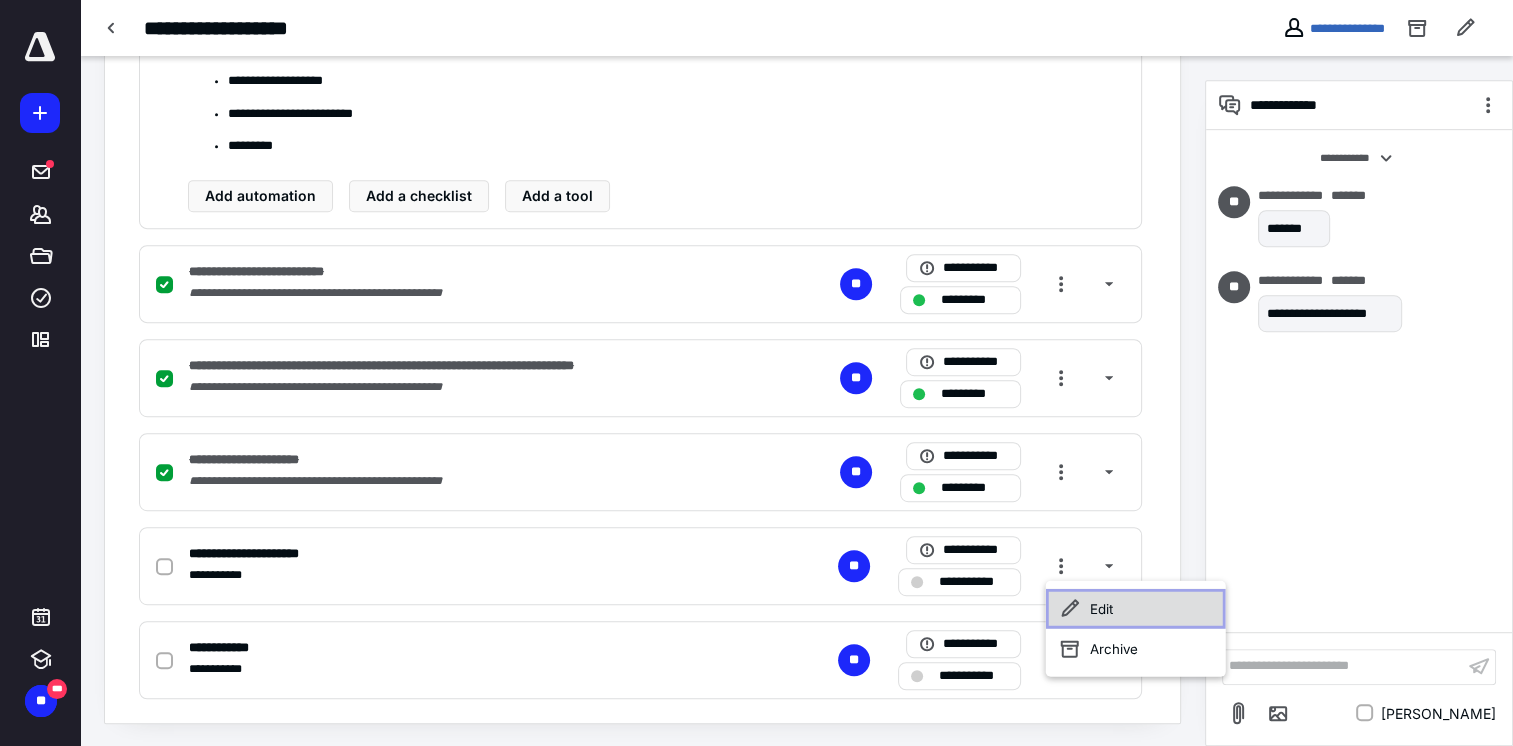 click on "Edit" at bounding box center (1136, 609) 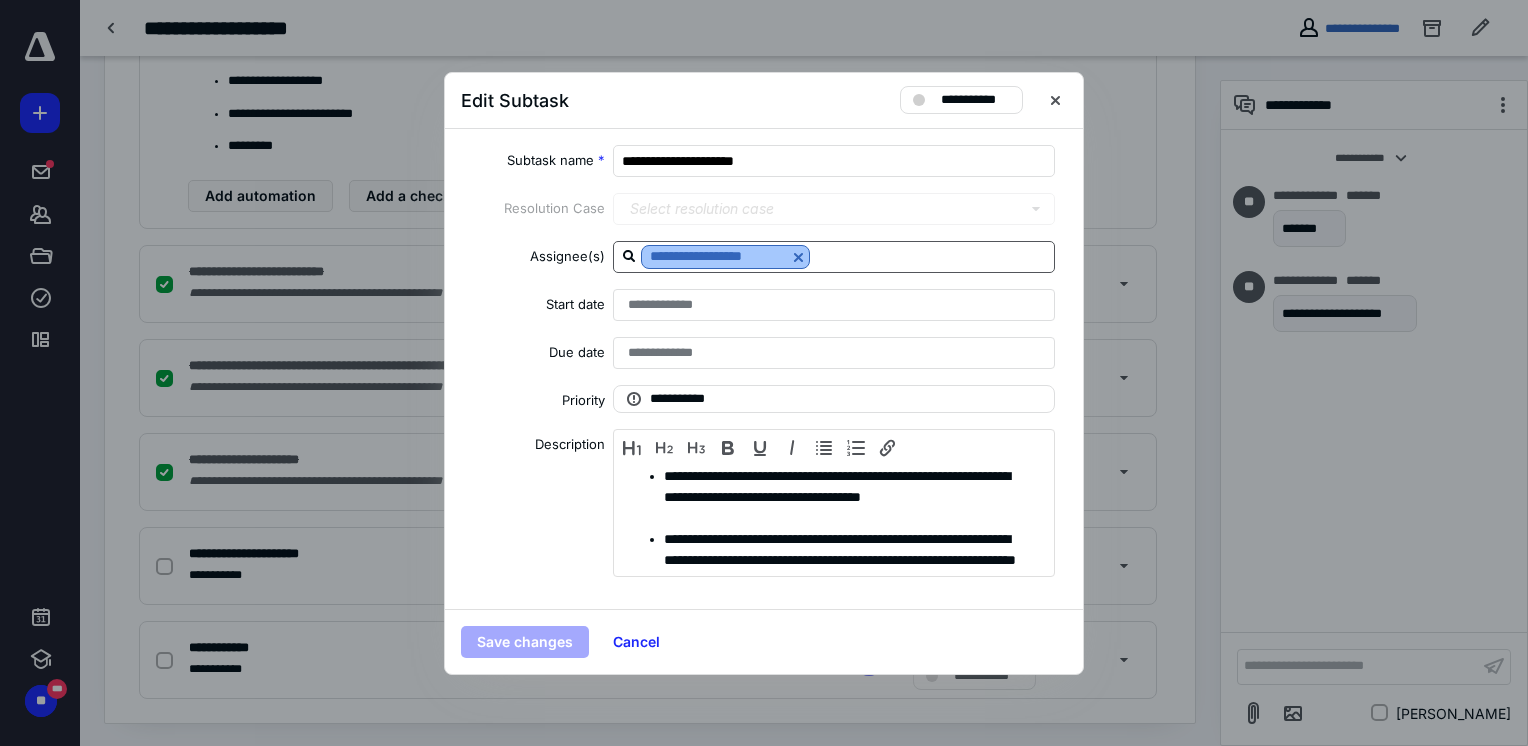 click at bounding box center [798, 257] 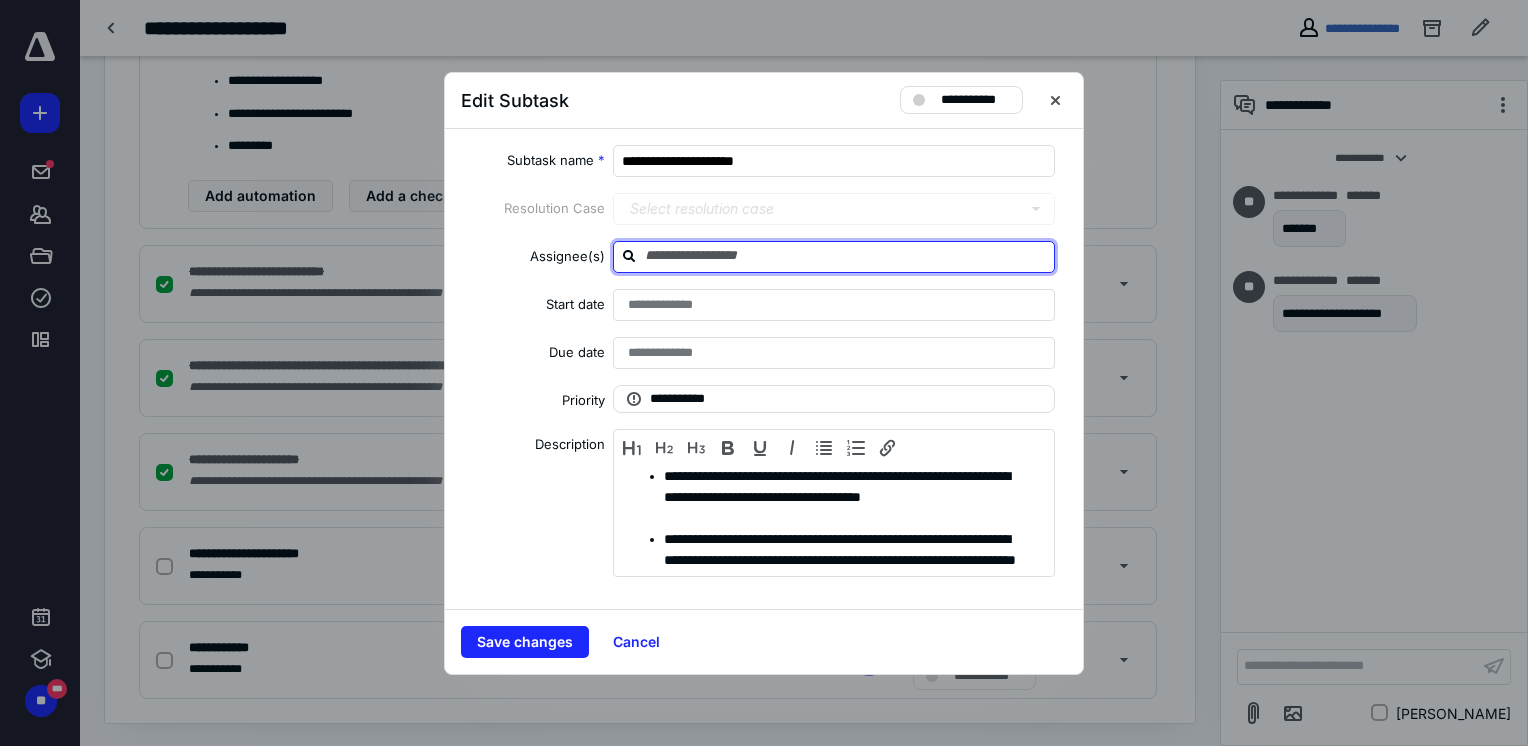 click at bounding box center (846, 256) 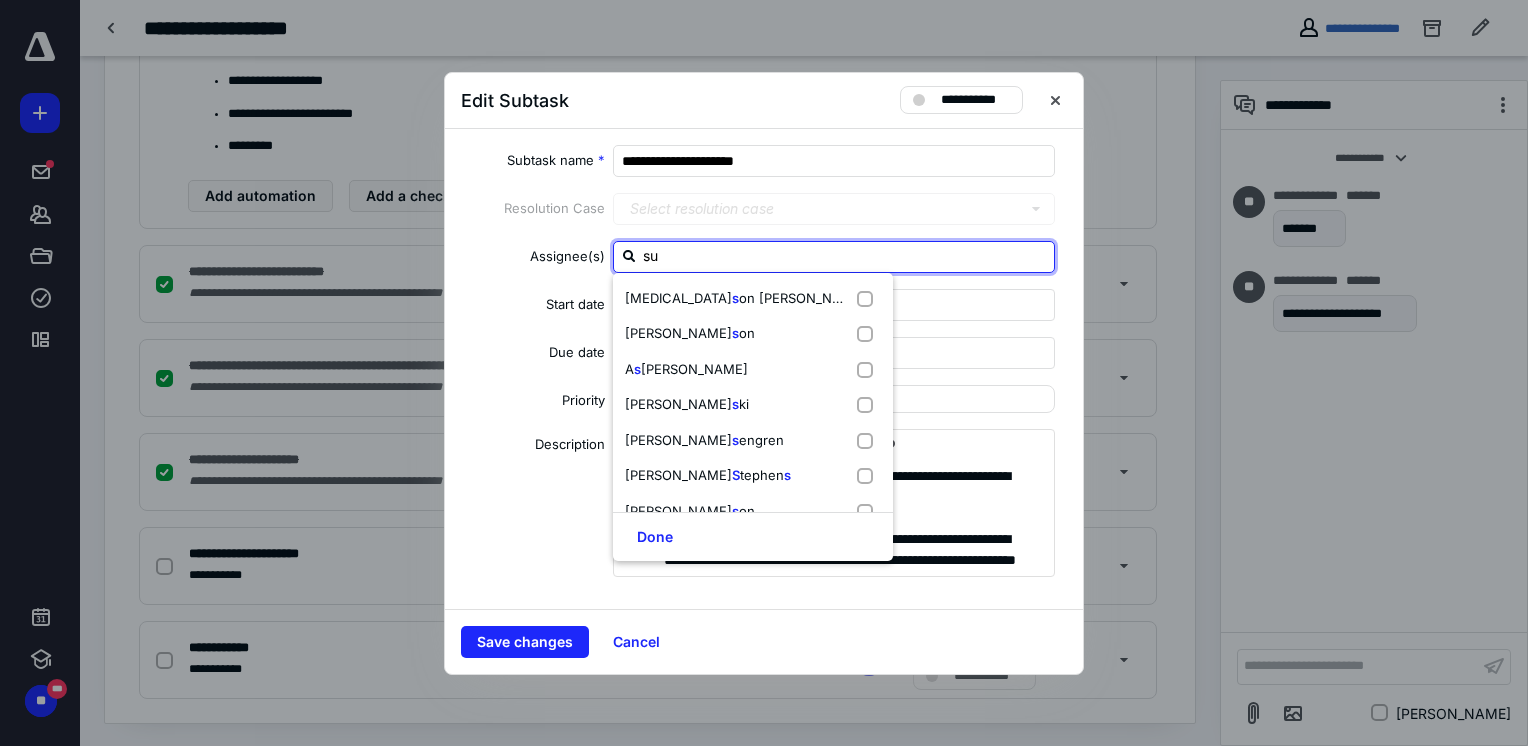 type on "sus" 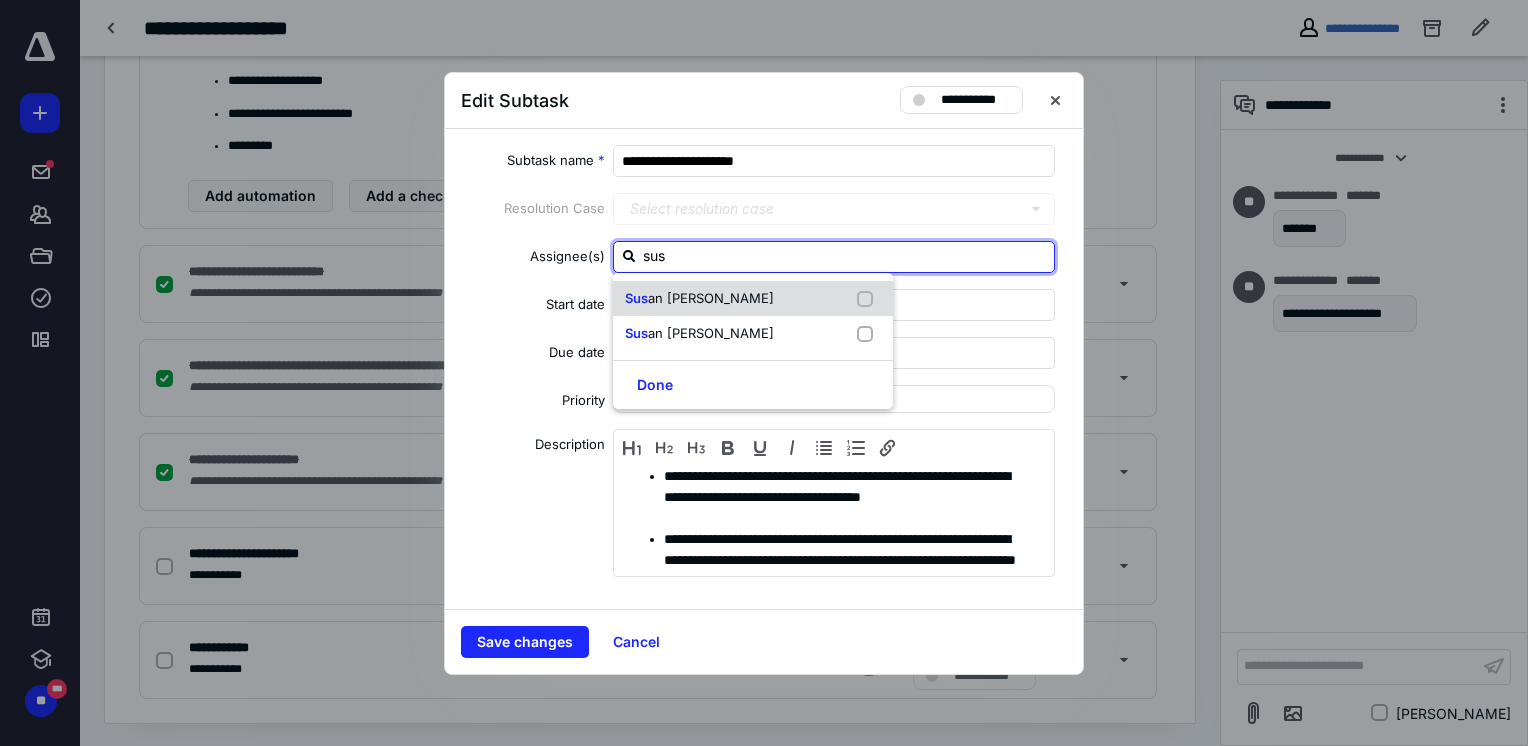 click at bounding box center [869, 299] 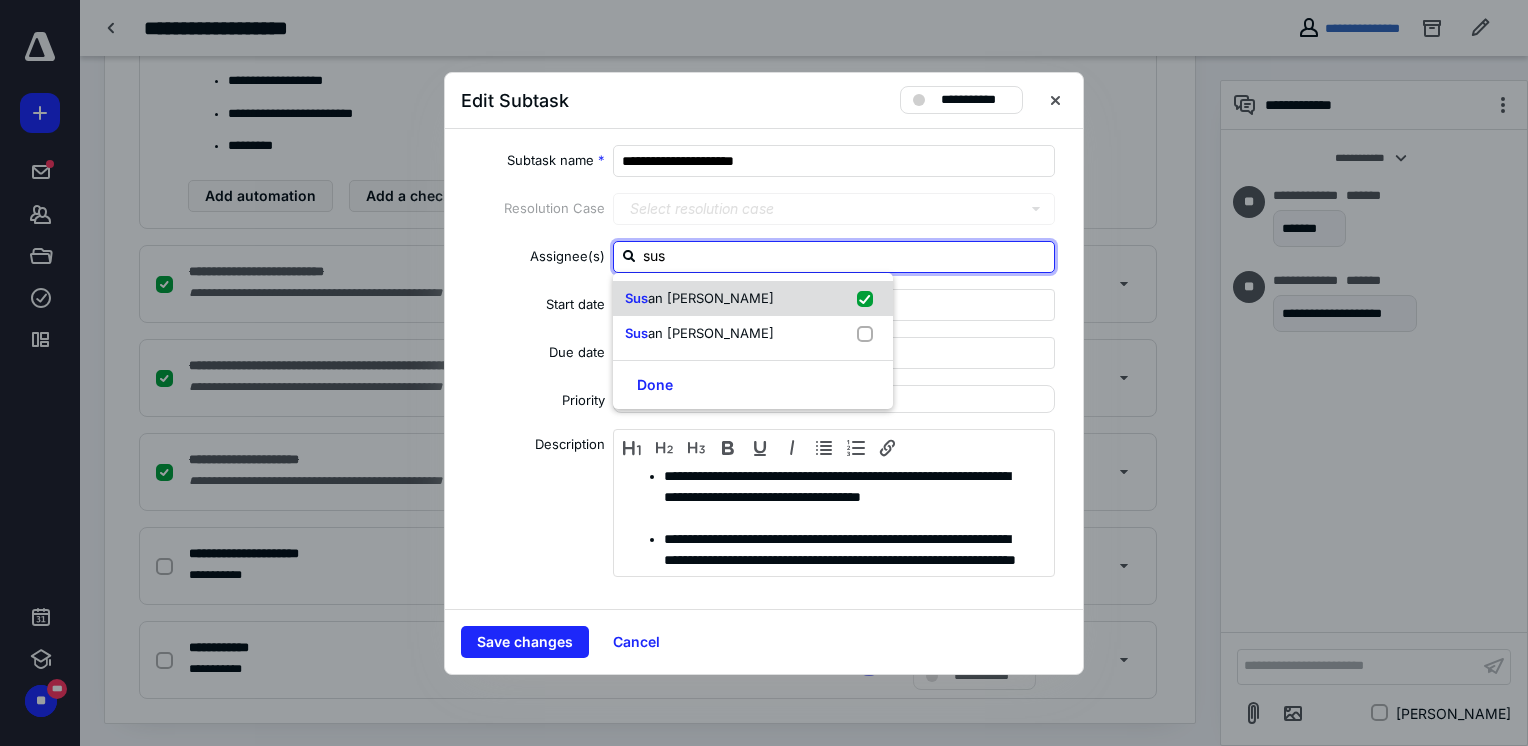 checkbox on "true" 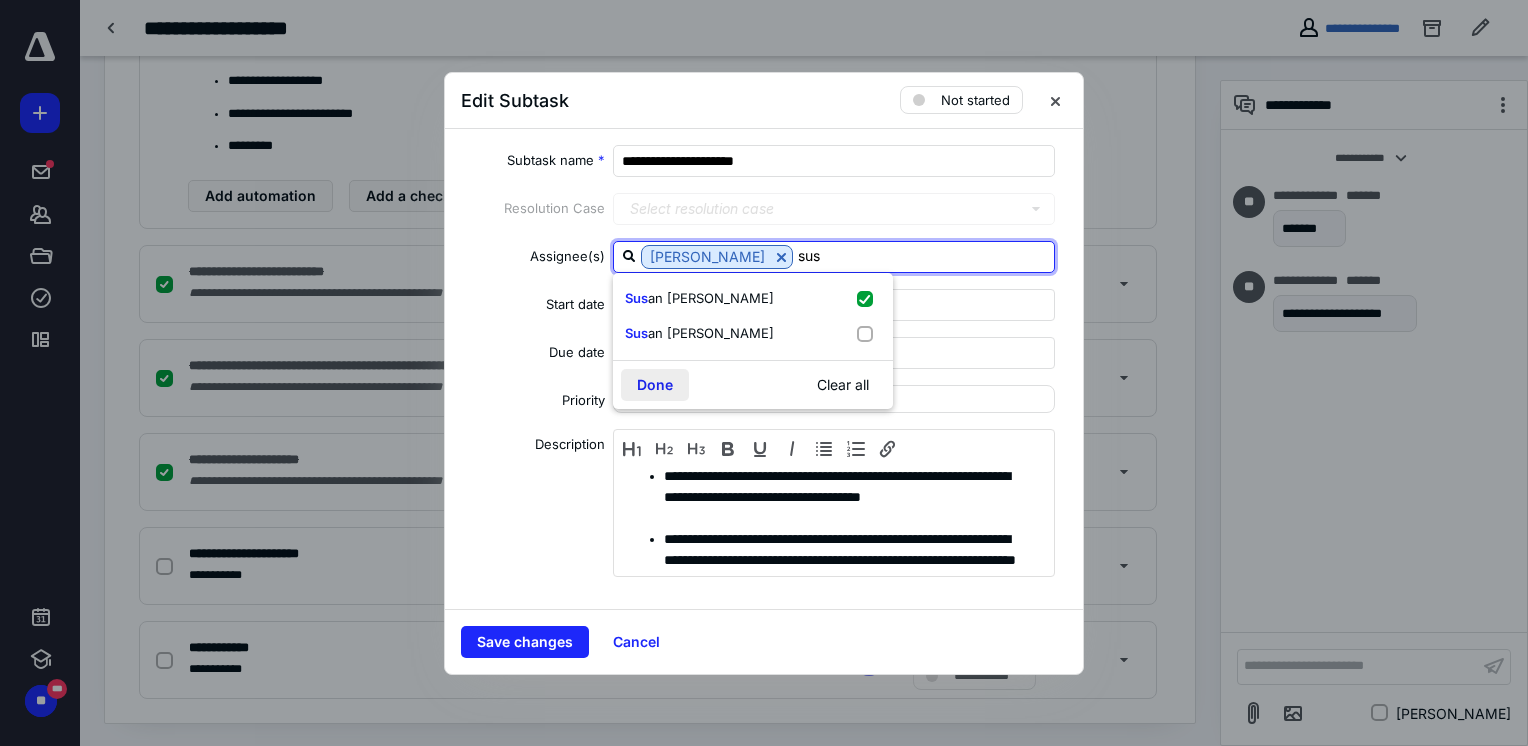 type on "sus" 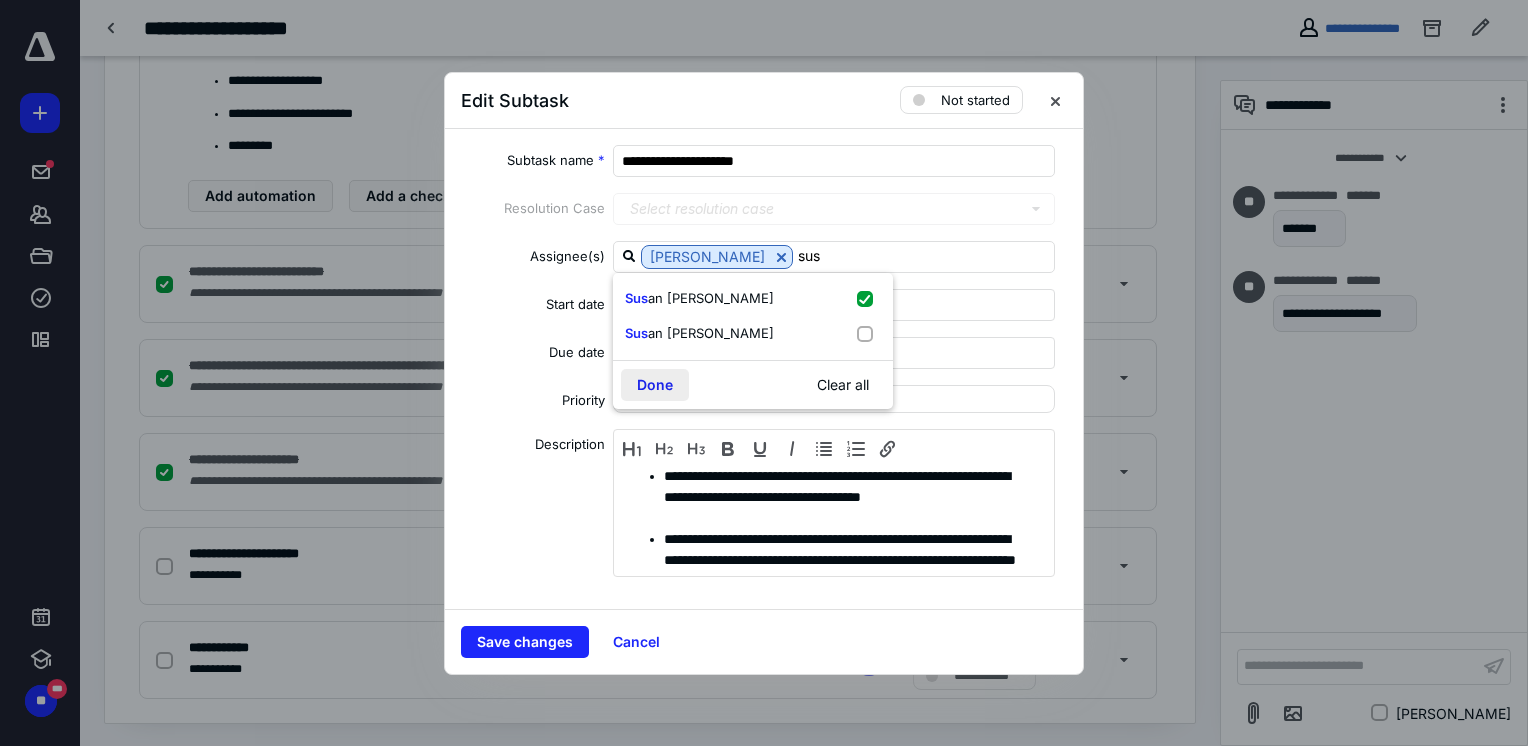 click on "Done" at bounding box center [655, 385] 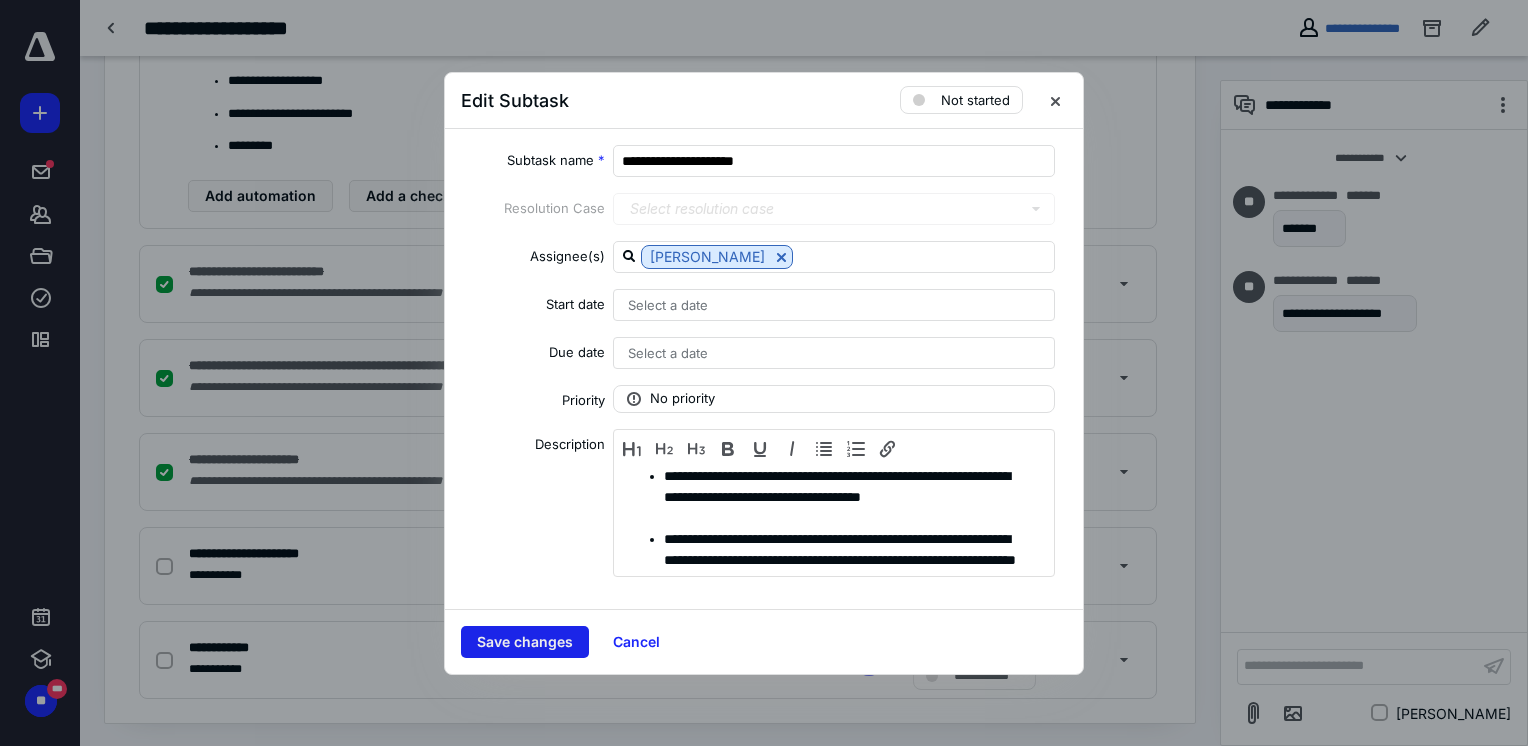 click on "Save changes" at bounding box center (525, 642) 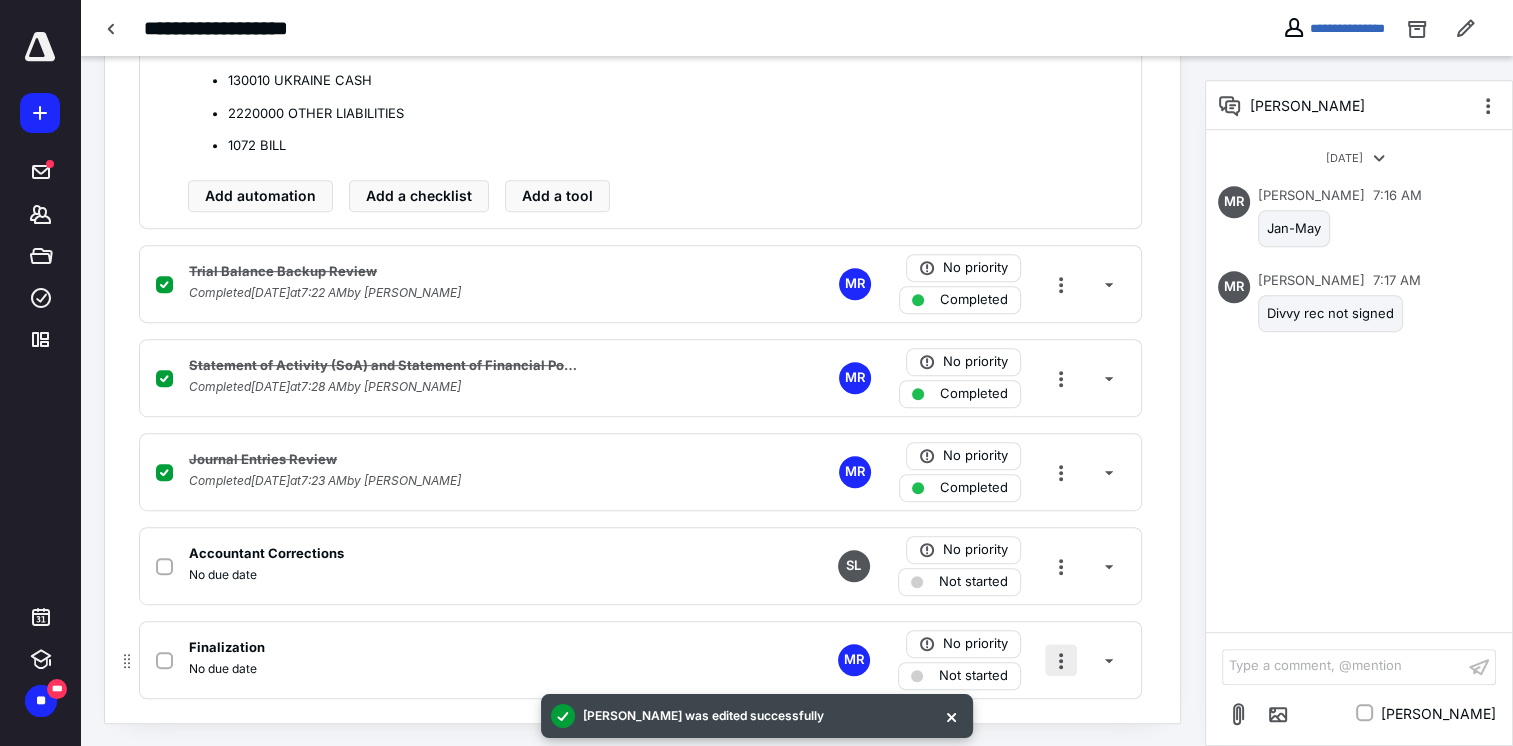 click at bounding box center [1061, 660] 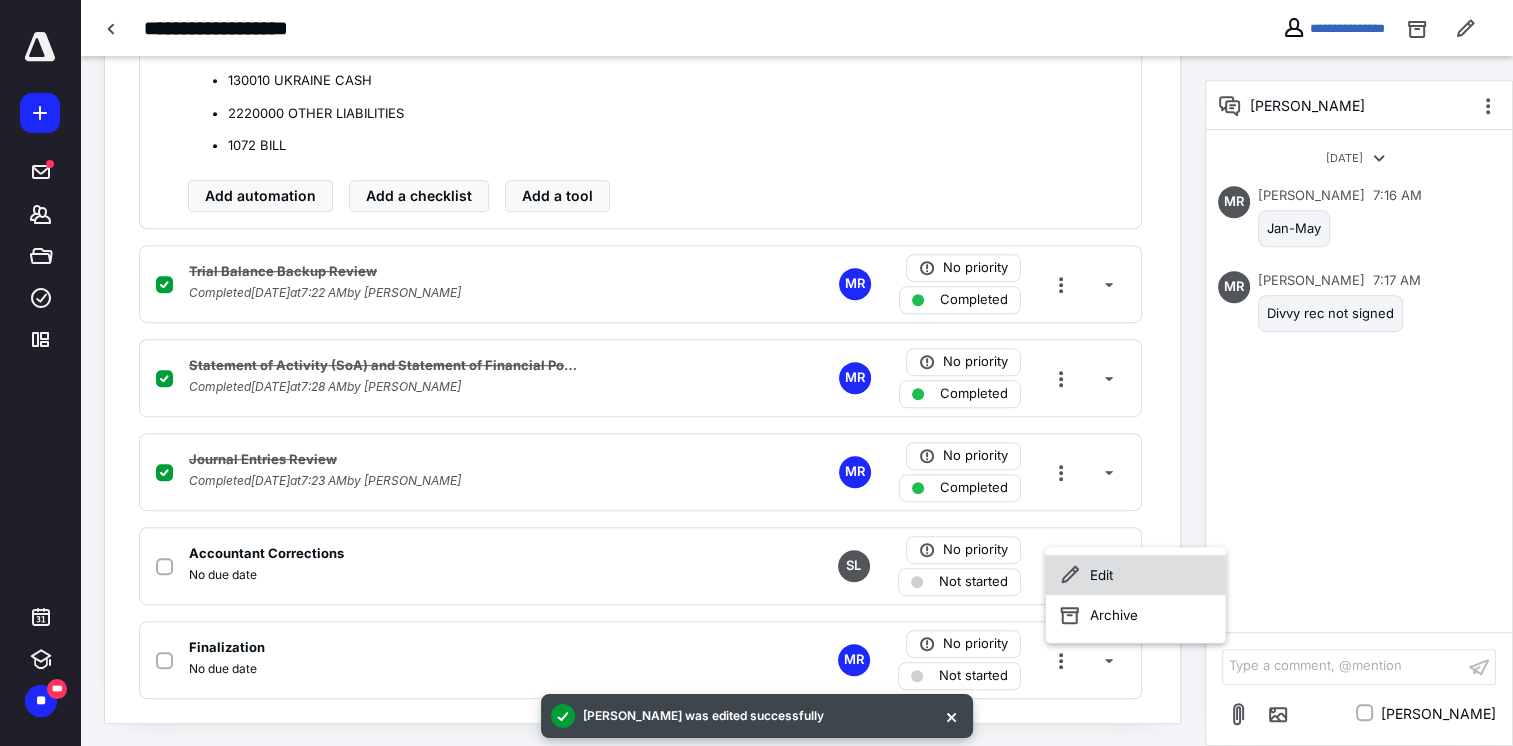 click on "Edit" at bounding box center [1136, 575] 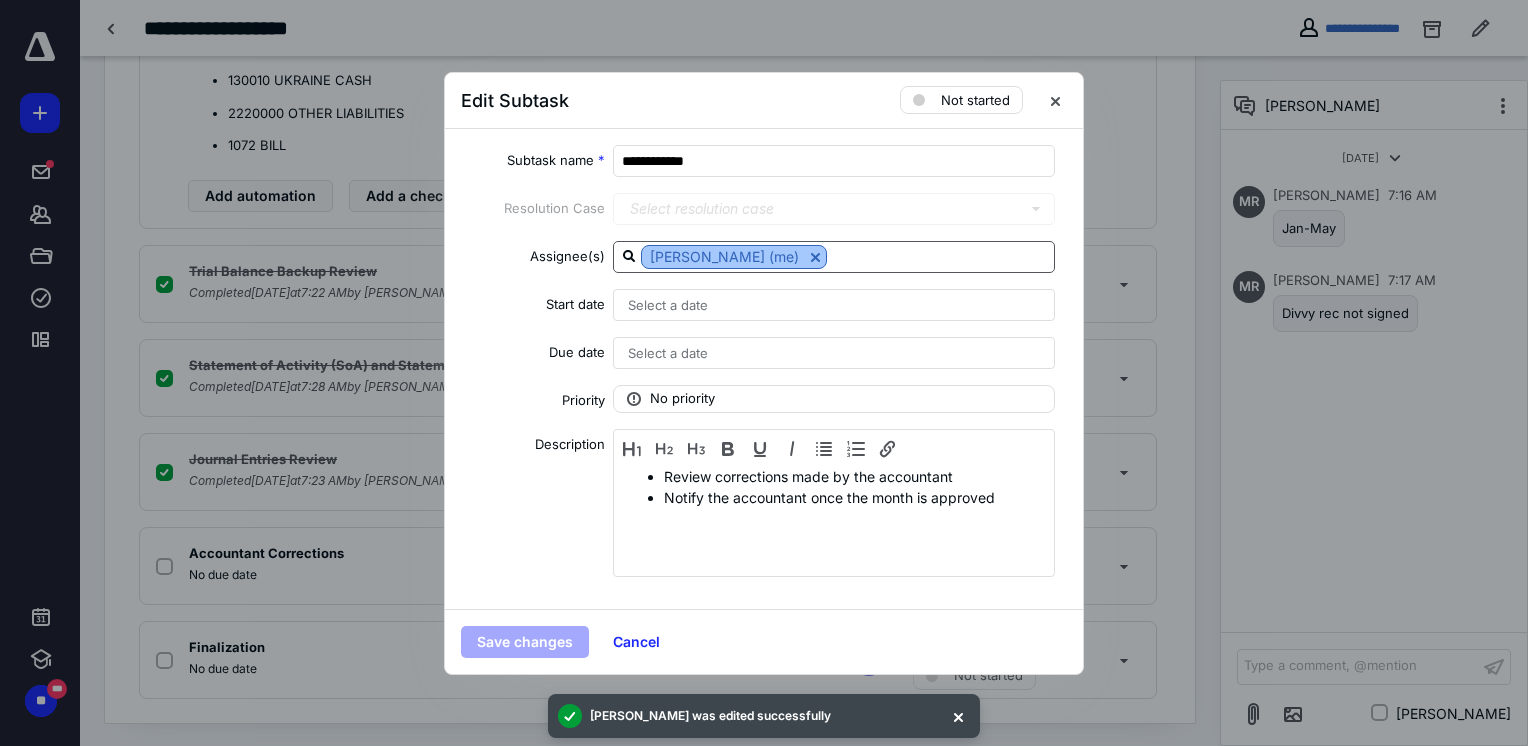 click at bounding box center (815, 257) 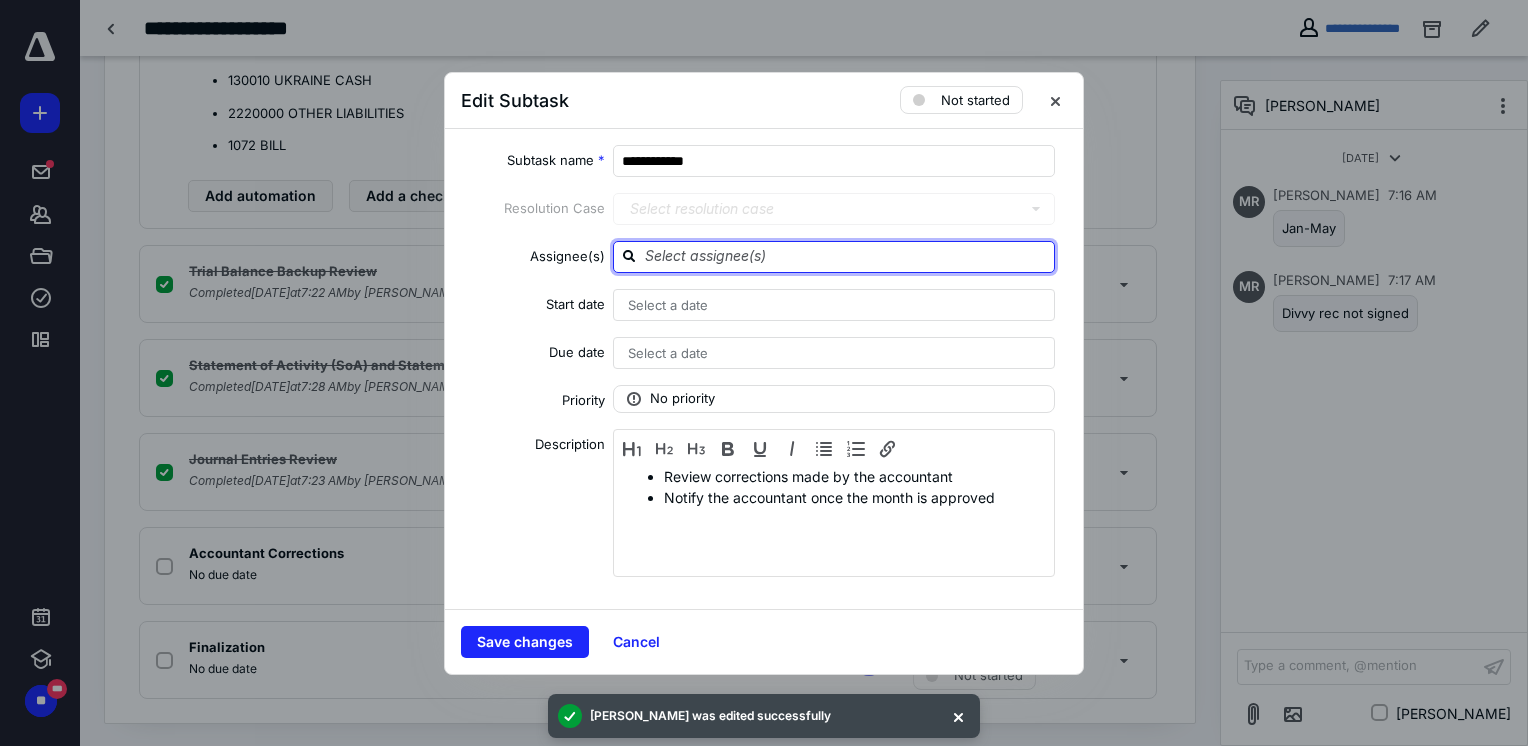 click at bounding box center [846, 256] 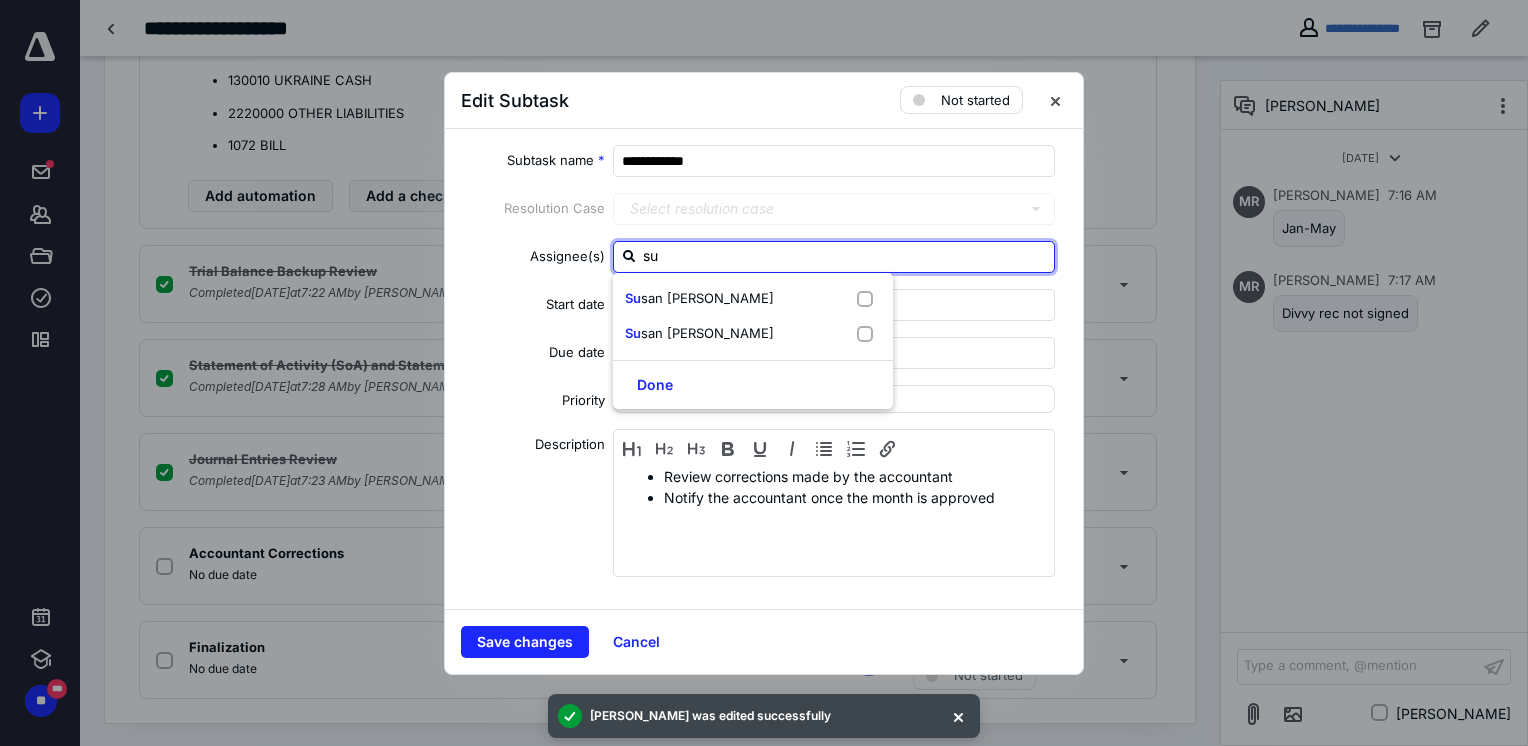 type on "sus" 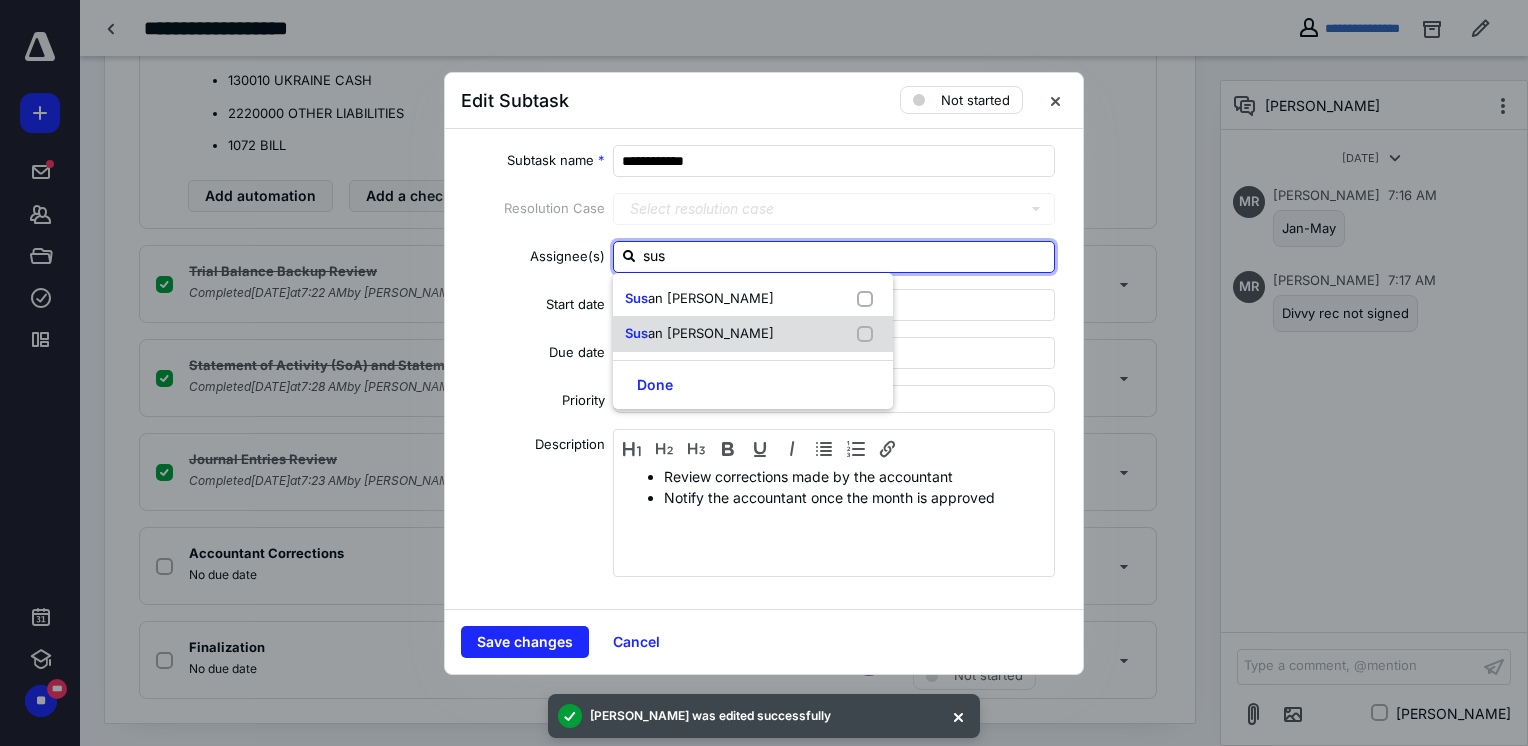 drag, startPoint x: 854, startPoint y: 296, endPoint x: 779, endPoint y: 342, distance: 87.982956 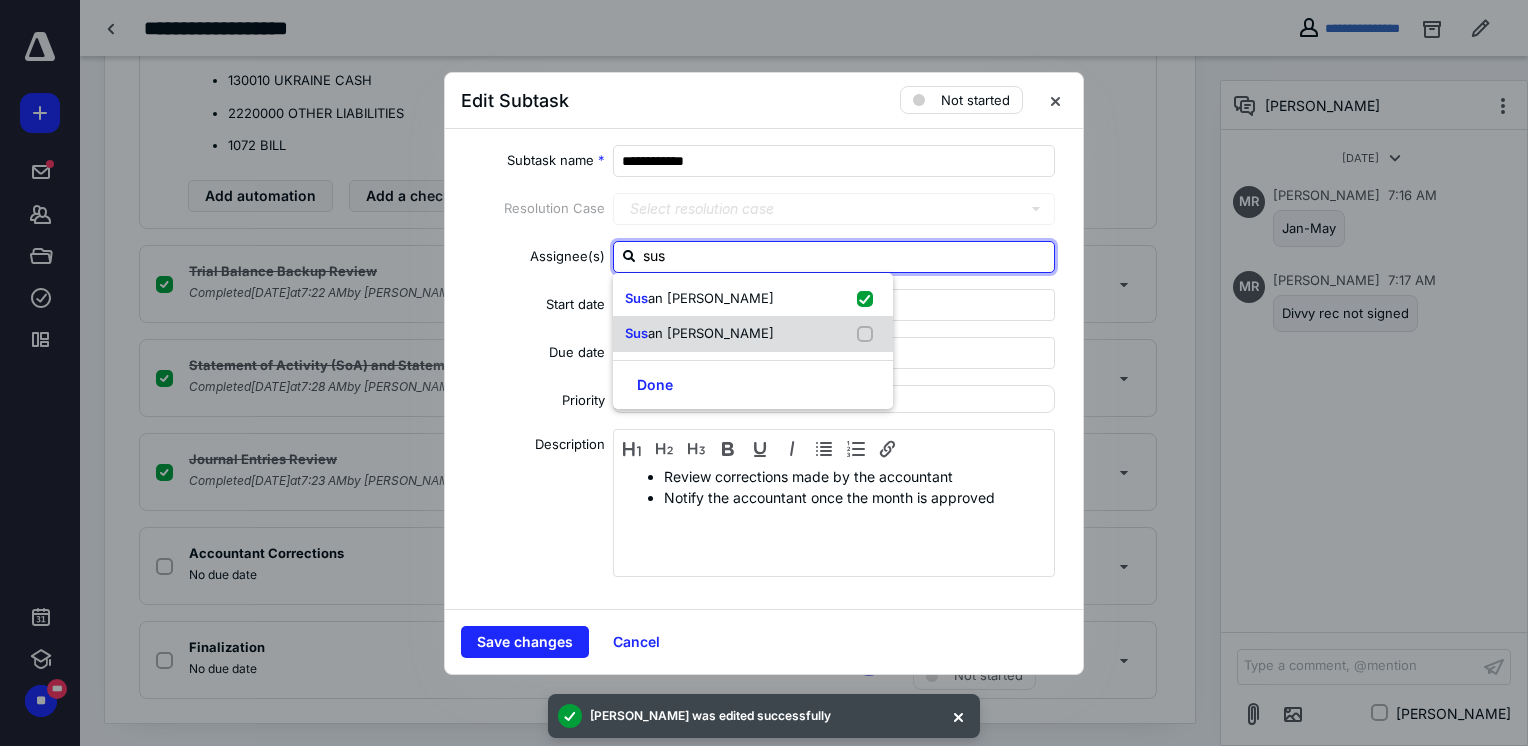 checkbox on "true" 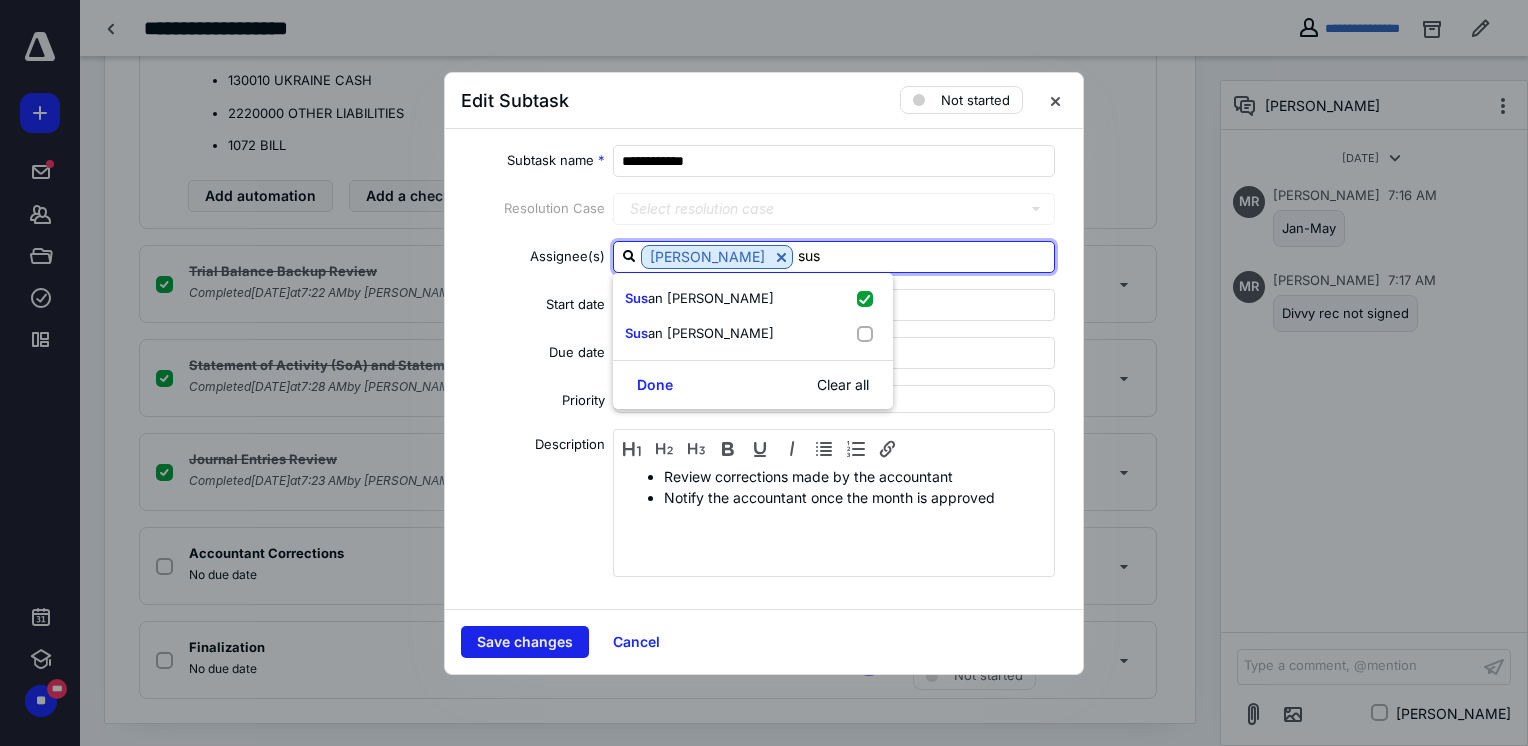 type on "sus" 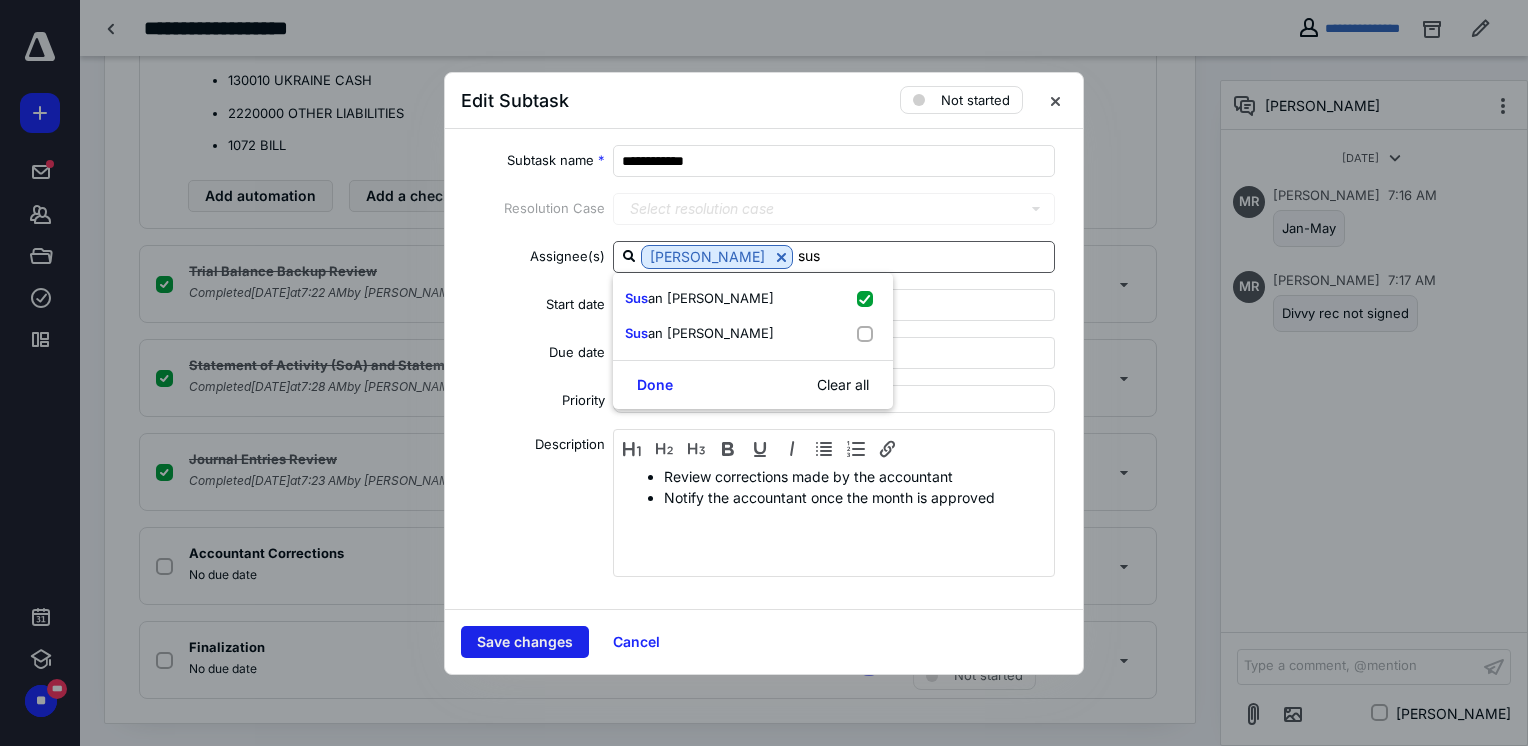 click on "Save changes" at bounding box center [525, 642] 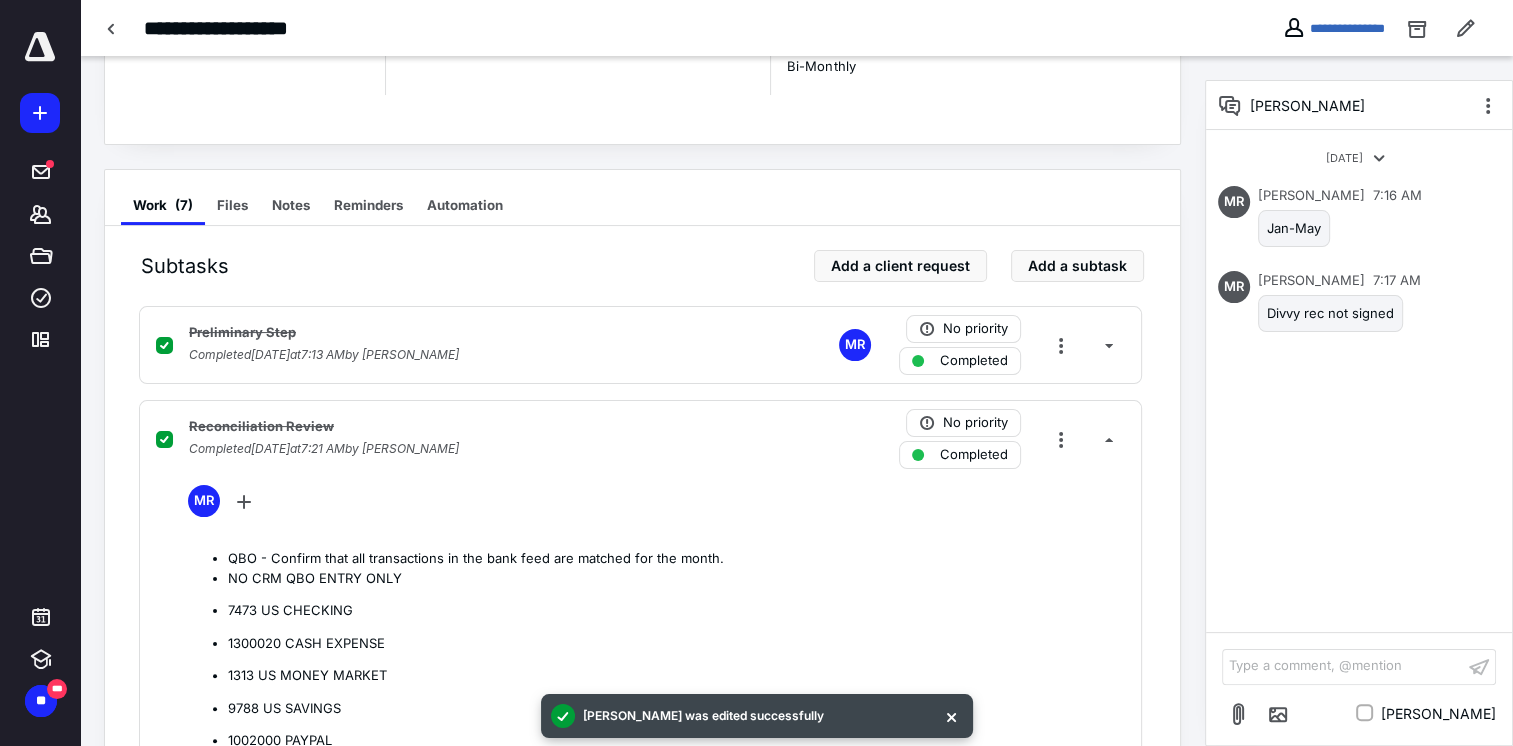 scroll, scrollTop: 0, scrollLeft: 0, axis: both 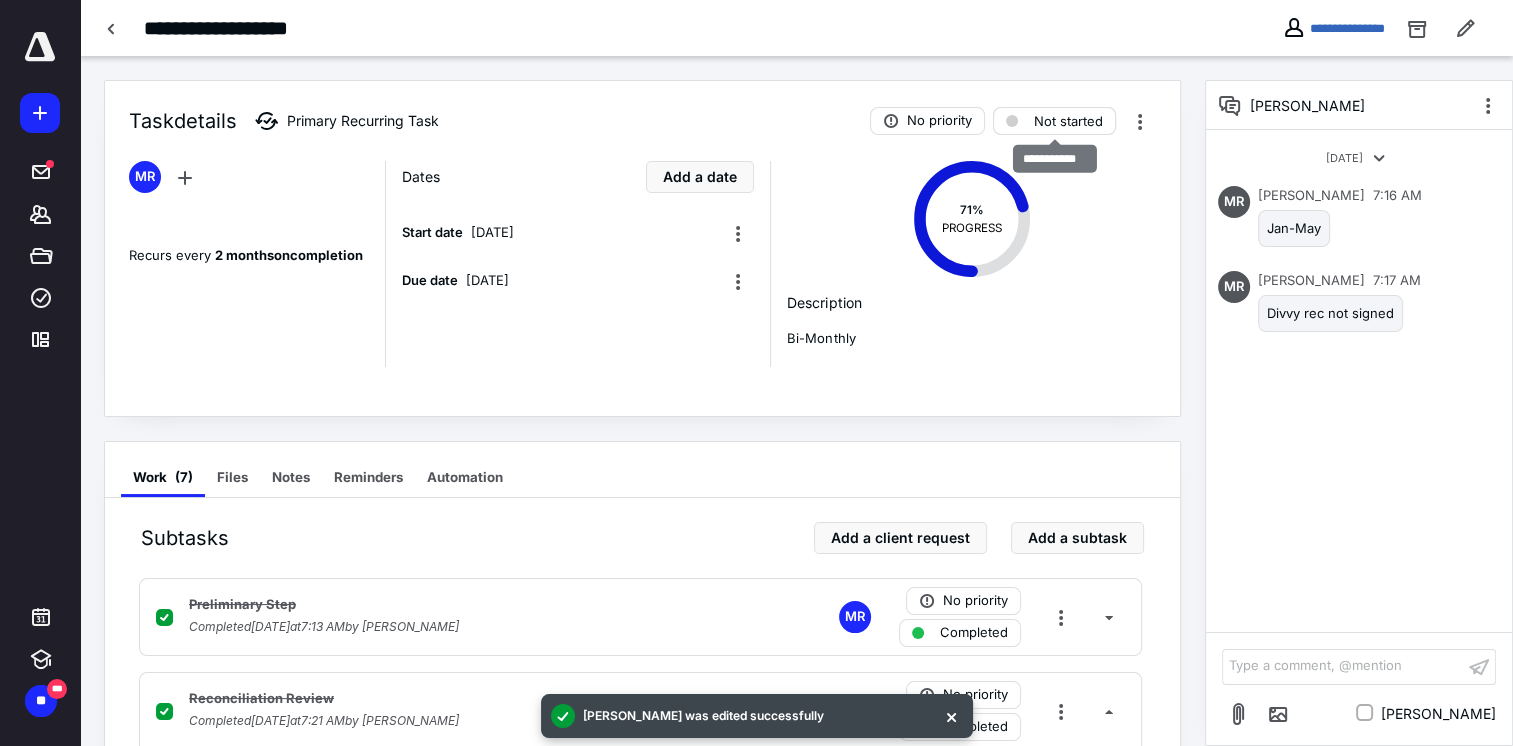 click on "Not started" at bounding box center [1068, 121] 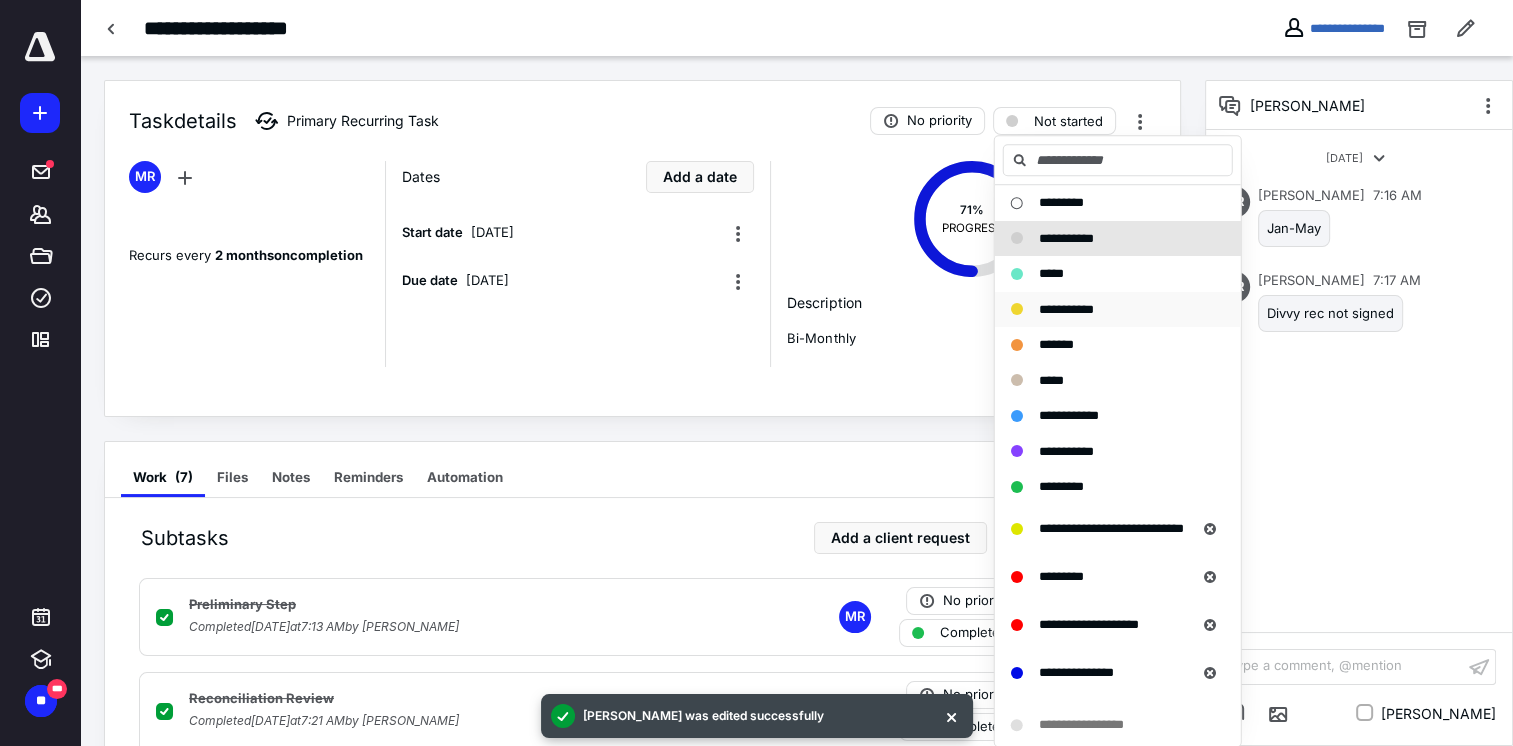 click on "**********" at bounding box center (1066, 309) 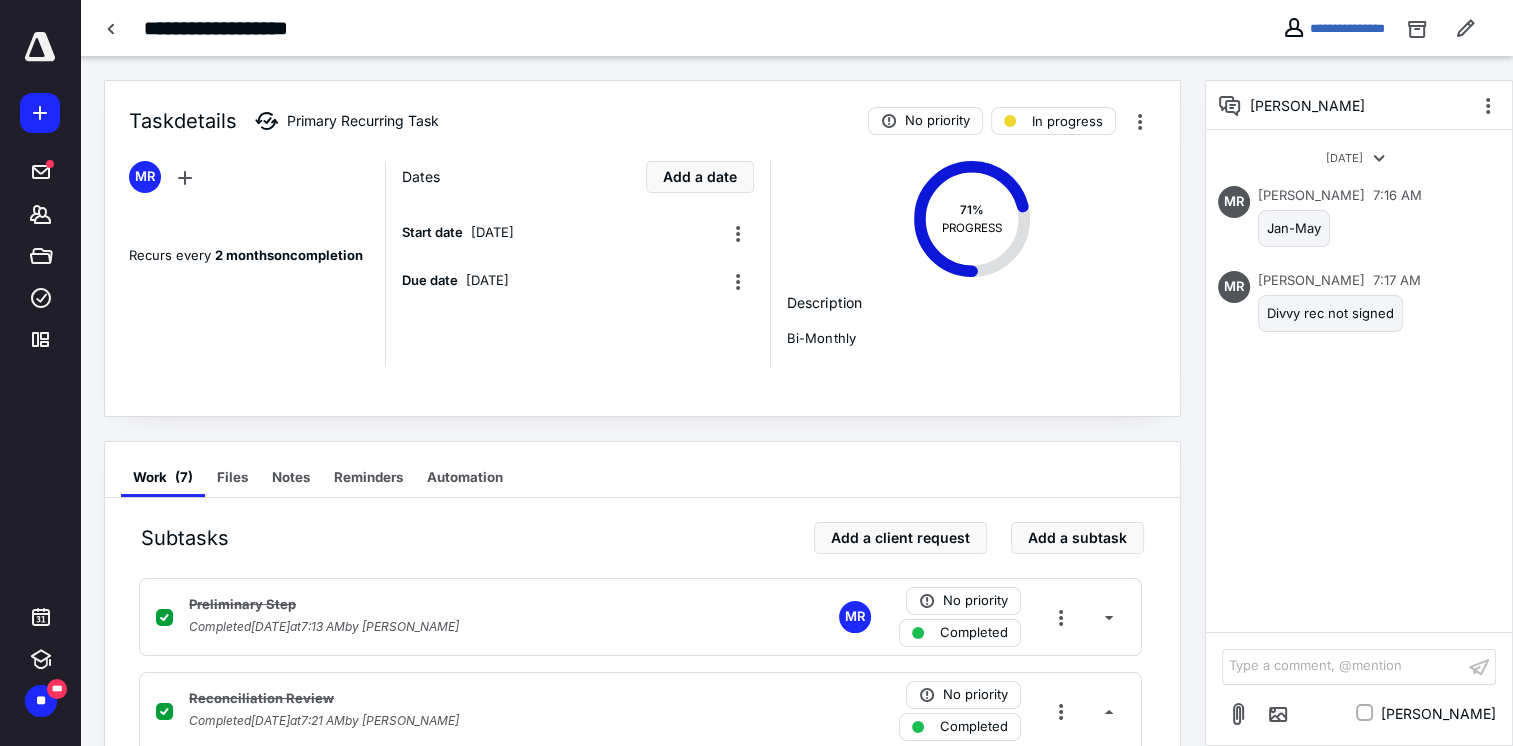 click at bounding box center [40, 47] 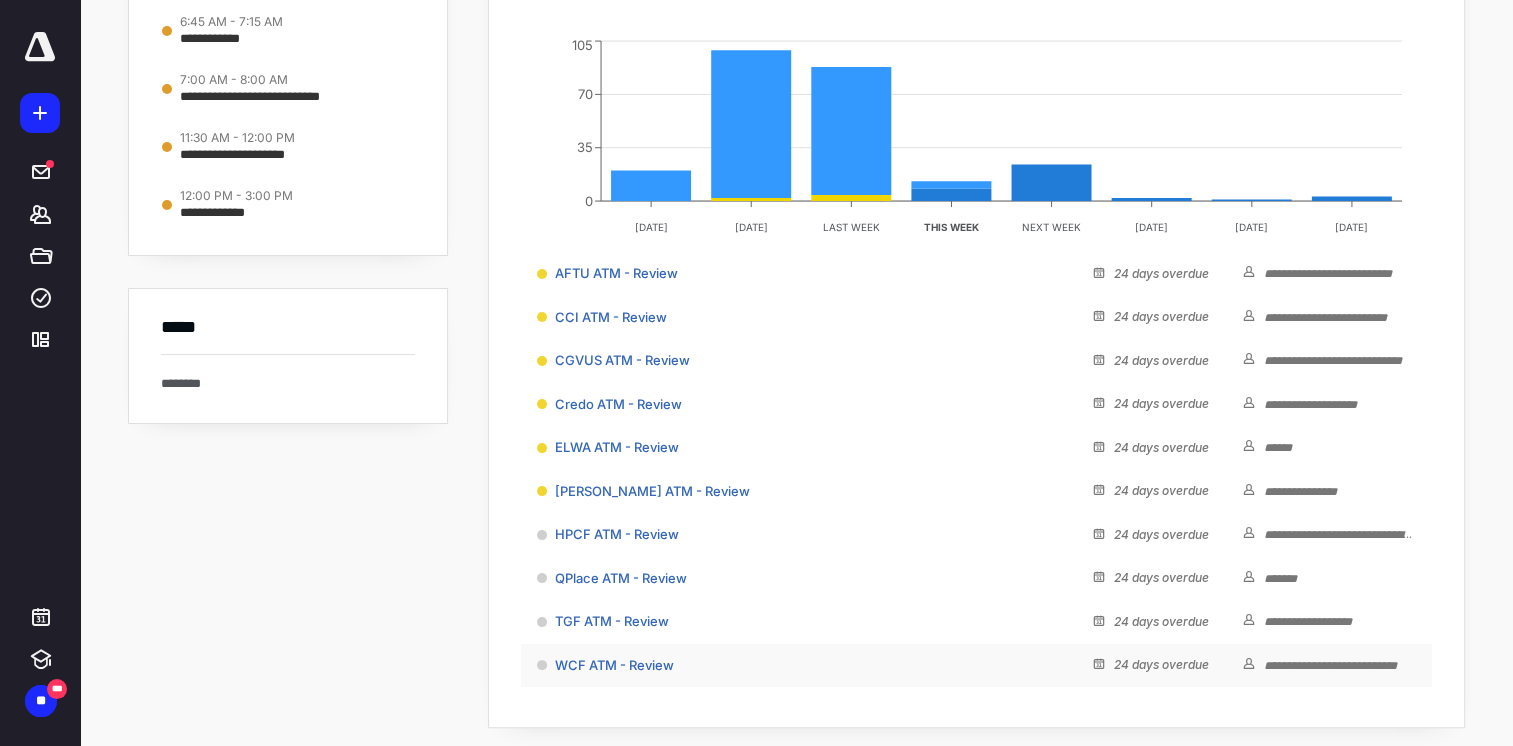 scroll, scrollTop: 200, scrollLeft: 0, axis: vertical 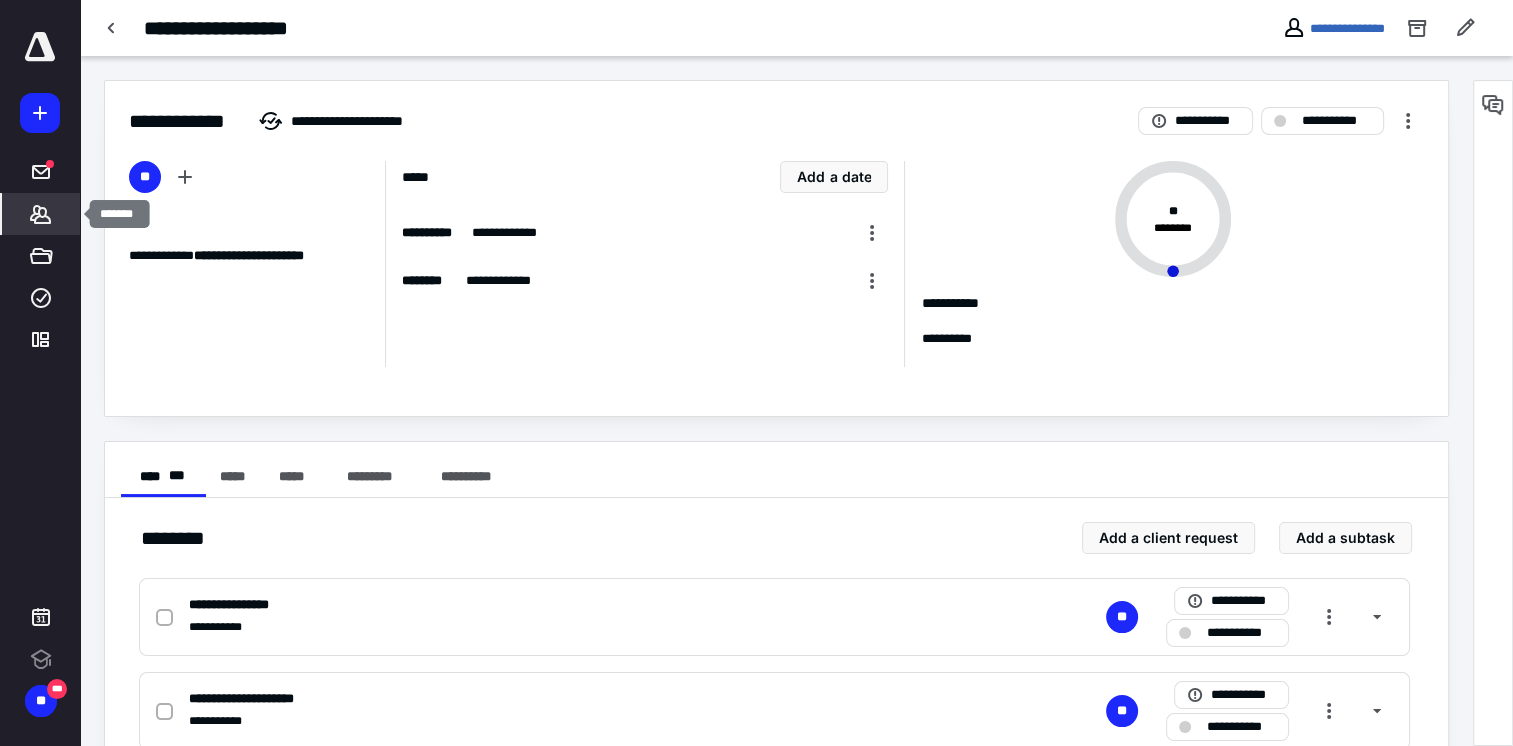 click 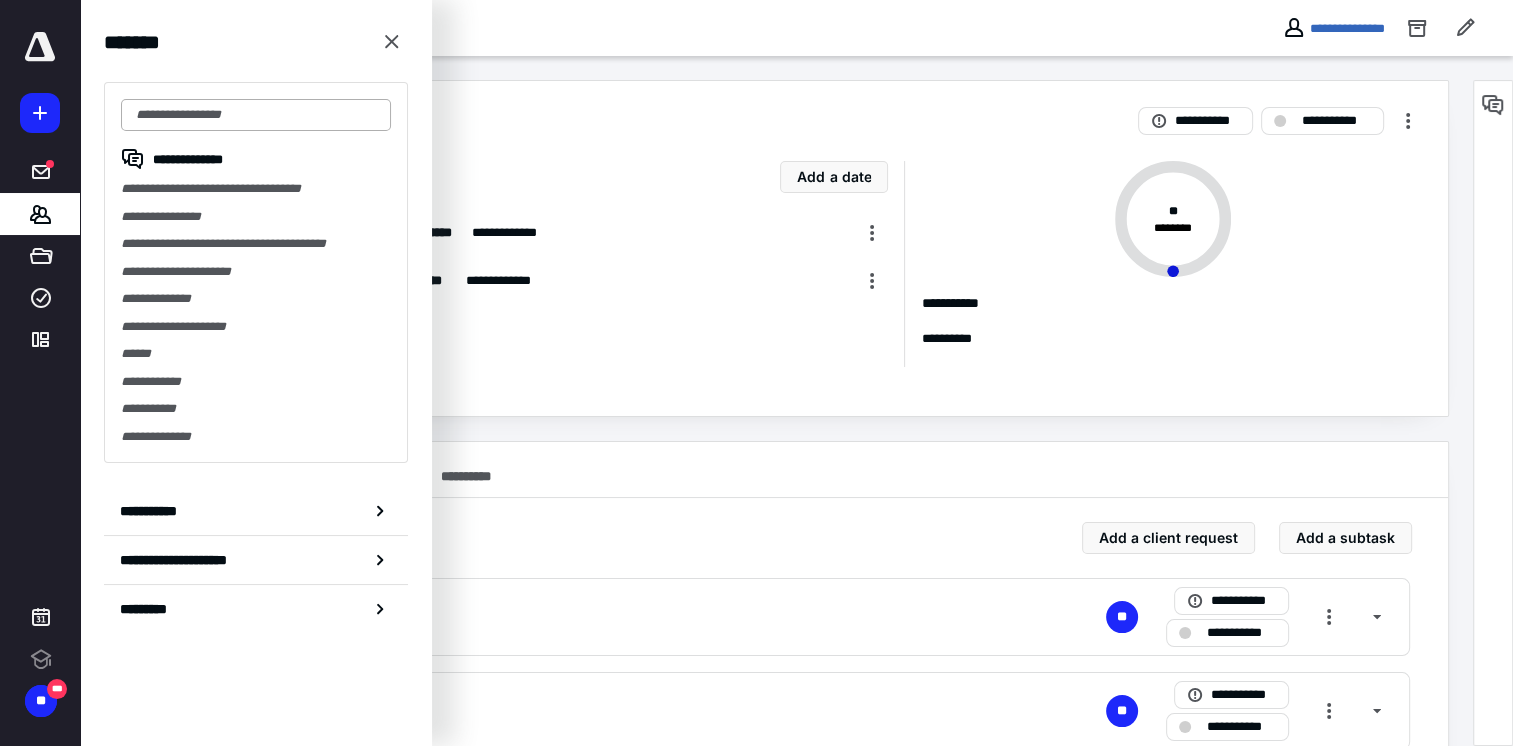 click at bounding box center (256, 115) 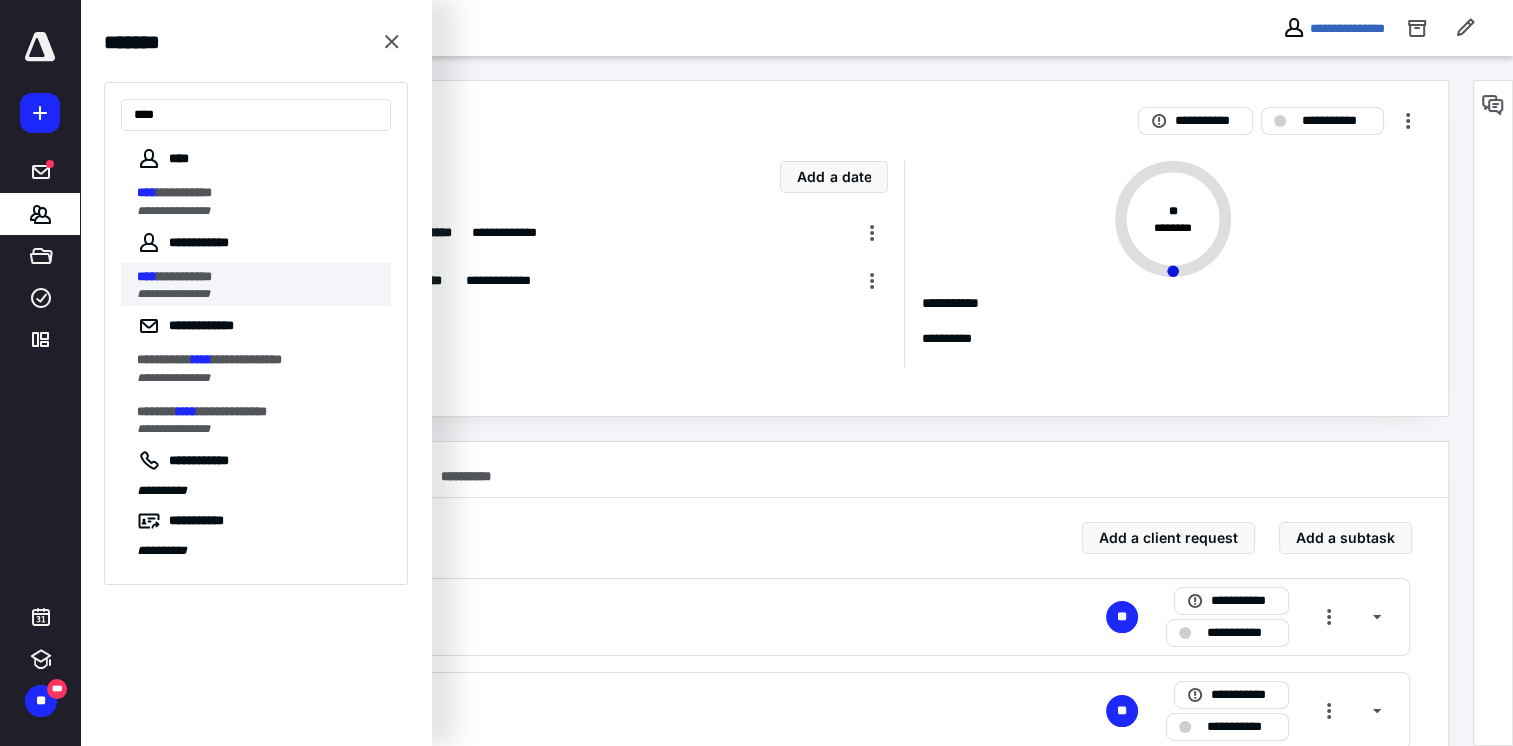 type on "****" 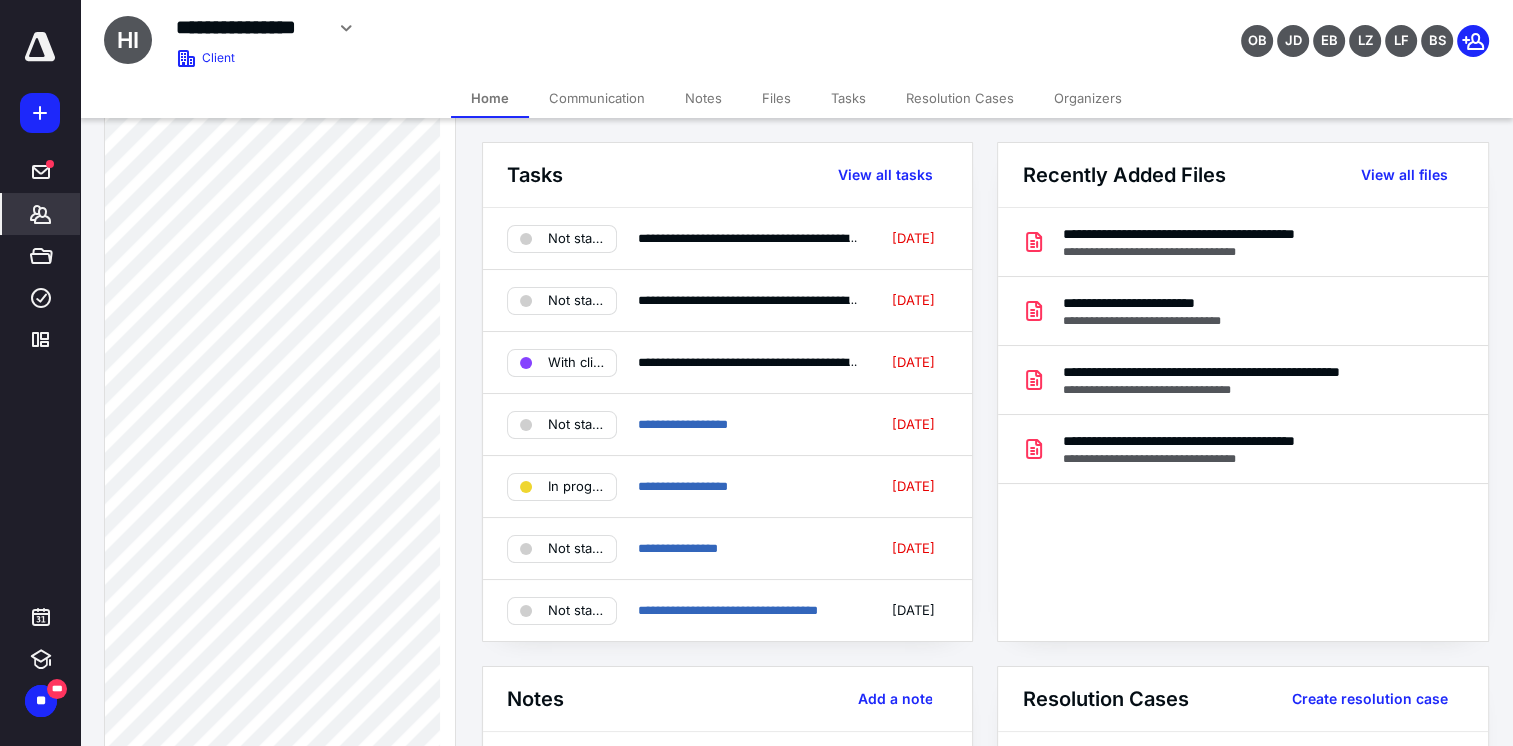 scroll, scrollTop: 2000, scrollLeft: 0, axis: vertical 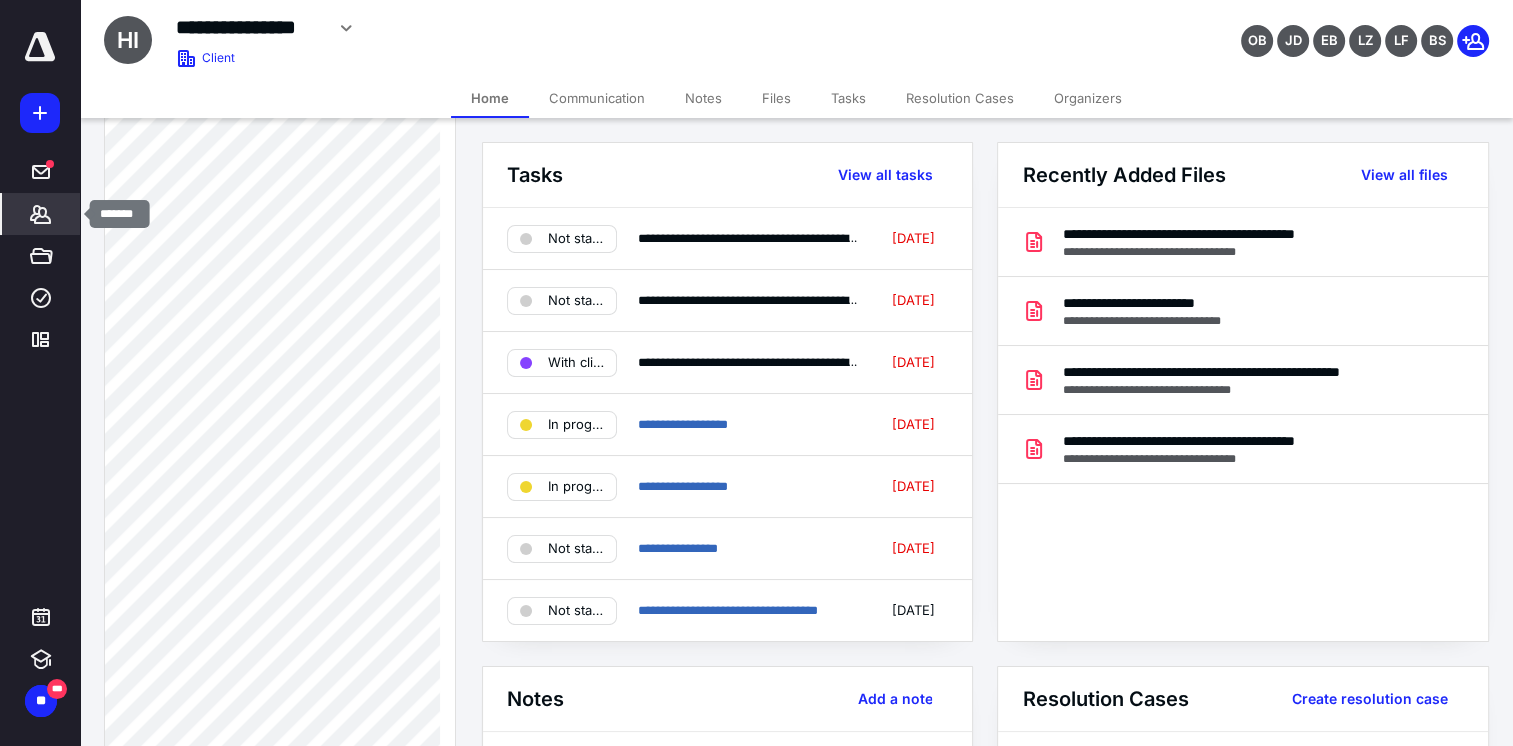 click on "*******" at bounding box center [41, 214] 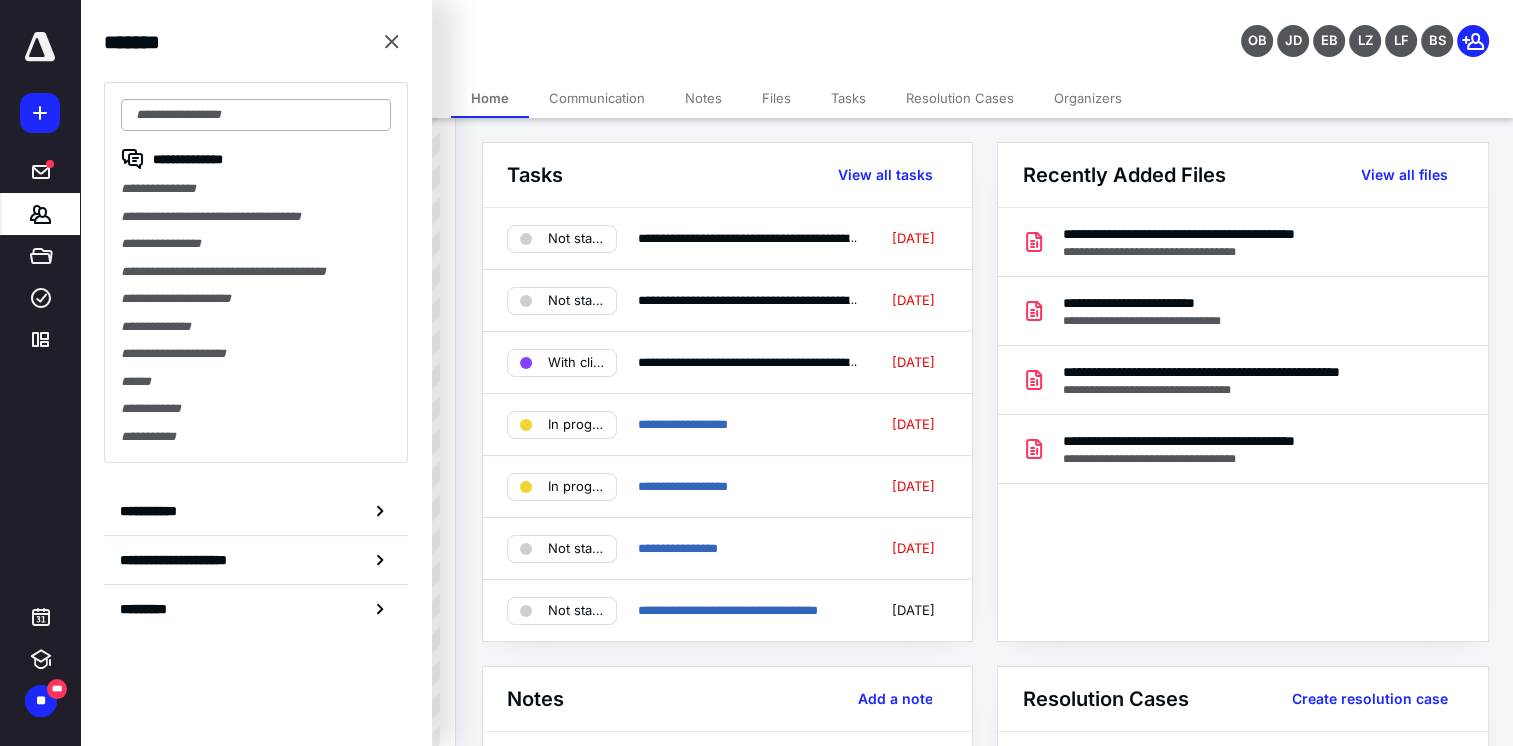 click at bounding box center [256, 115] 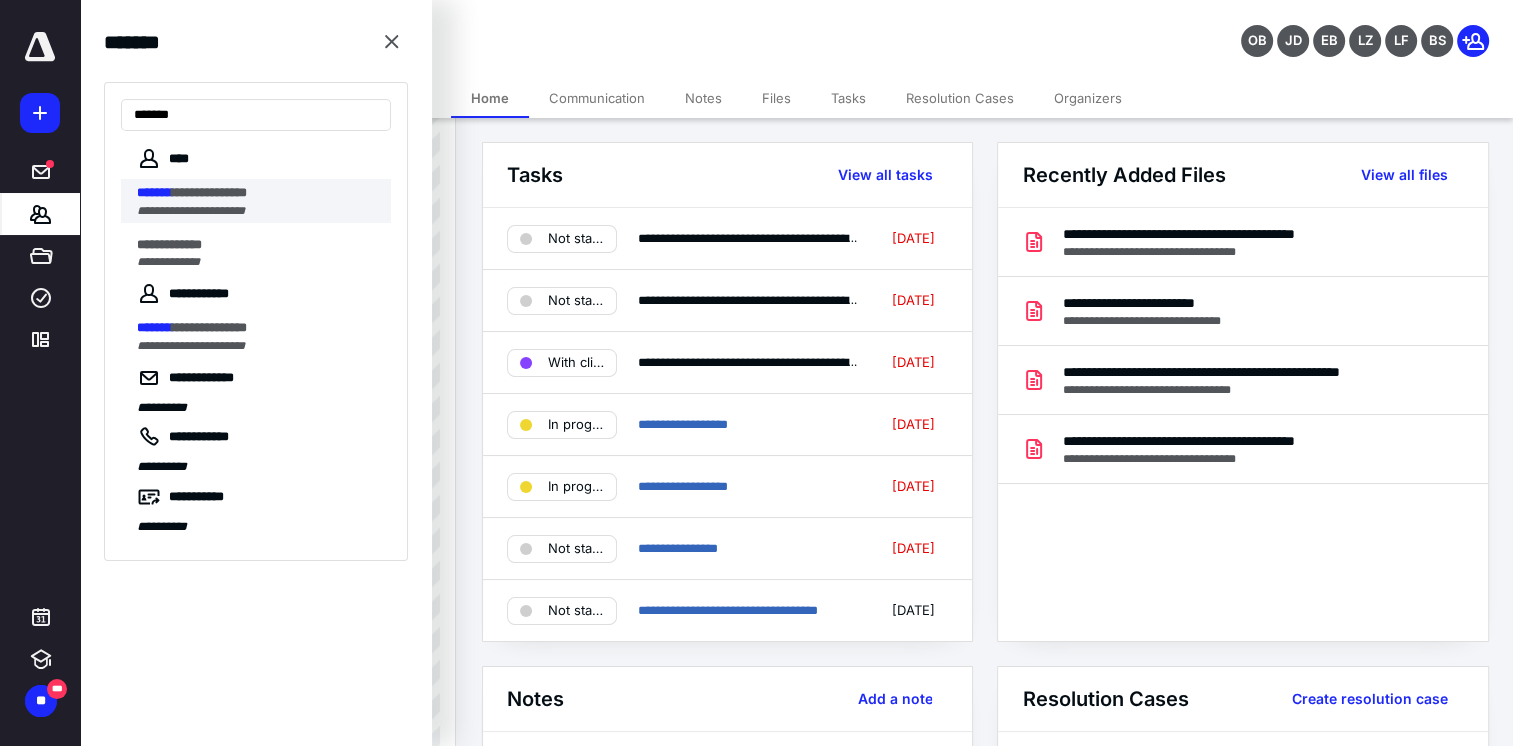 type on "*******" 